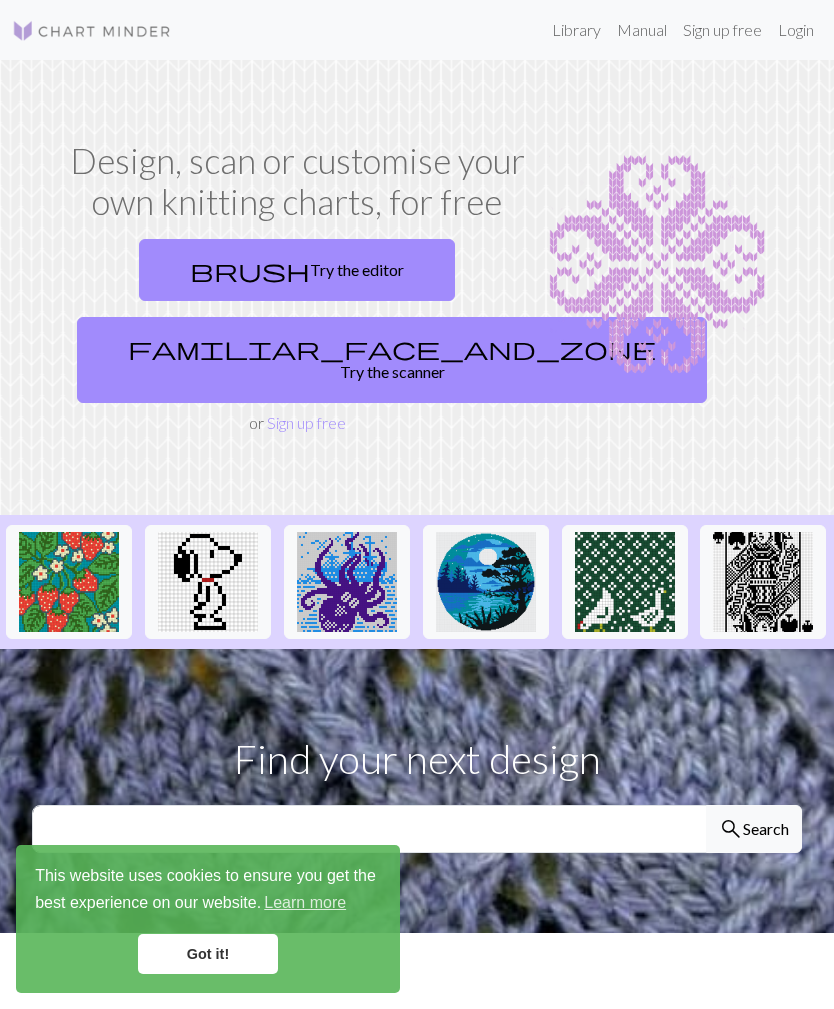 scroll, scrollTop: 0, scrollLeft: 0, axis: both 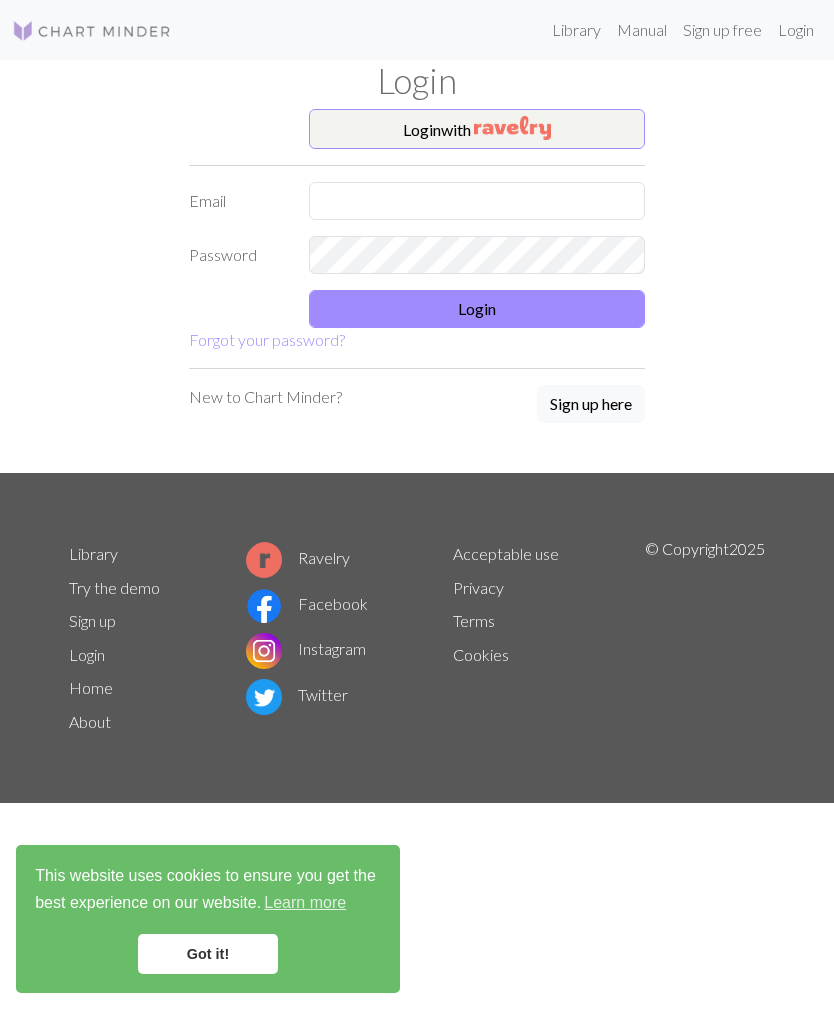 click at bounding box center (512, 128) 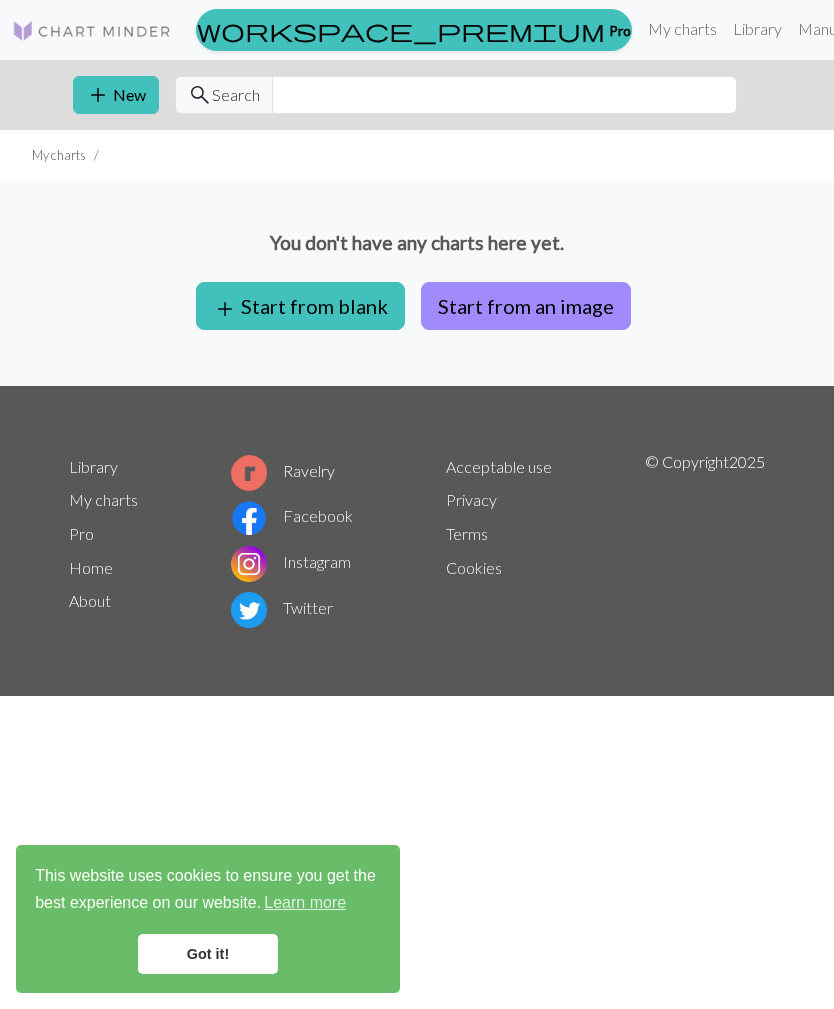 click on "add   Start from blank" at bounding box center [300, 306] 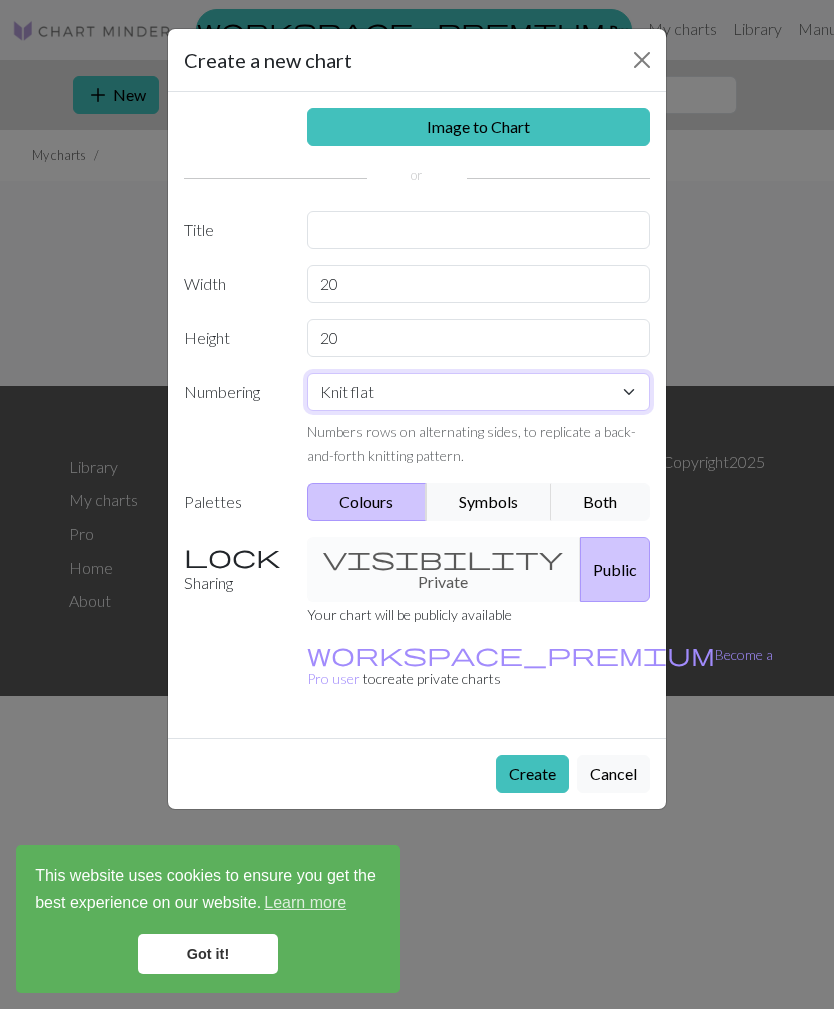 click on "Knit flat Knit in the round Lace knitting Cross stitch" at bounding box center (479, 392) 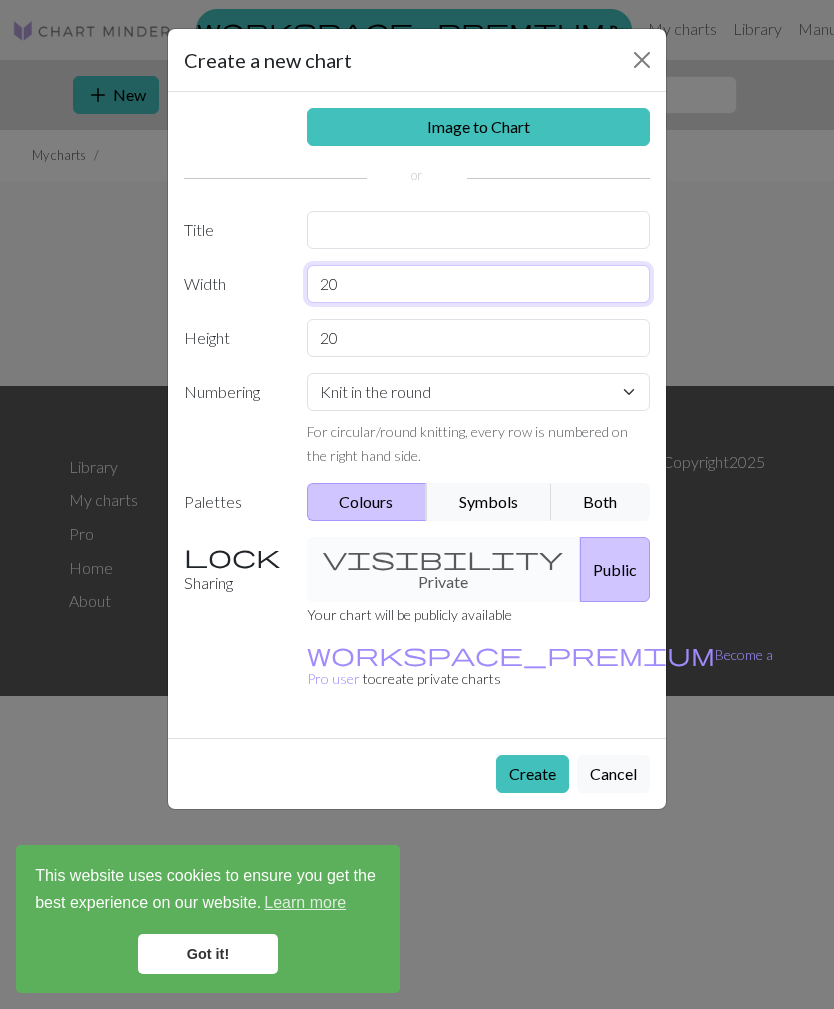click on "20" at bounding box center [479, 284] 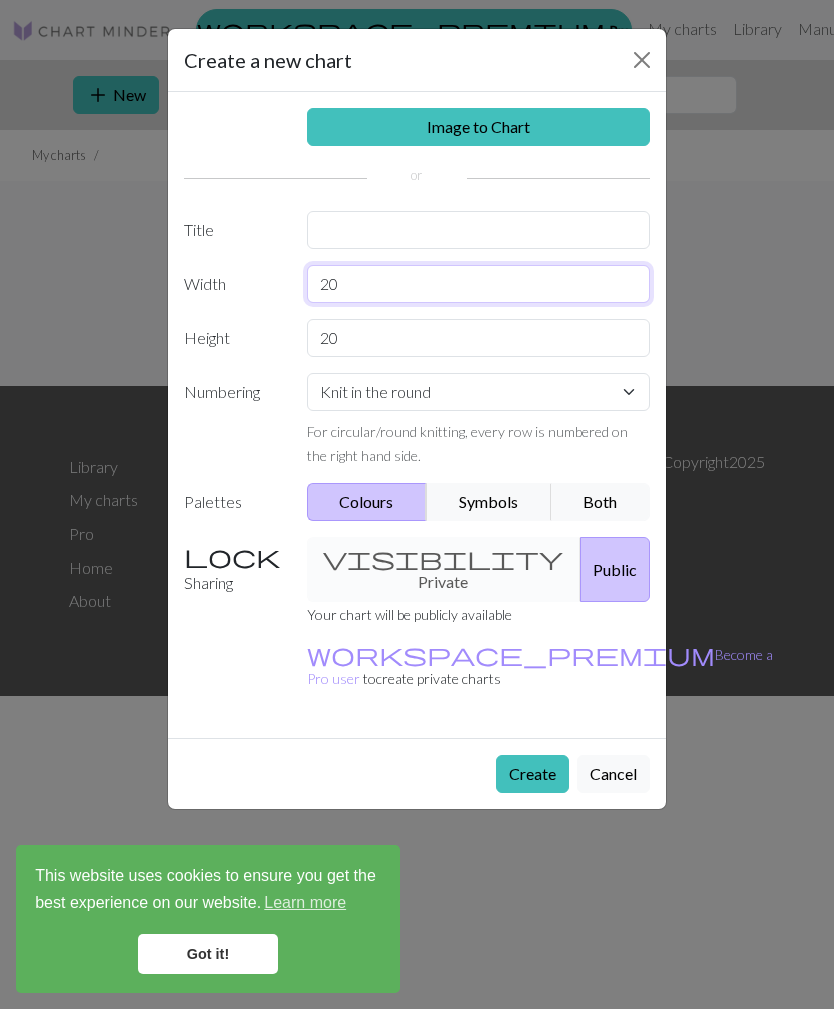 type on "2" 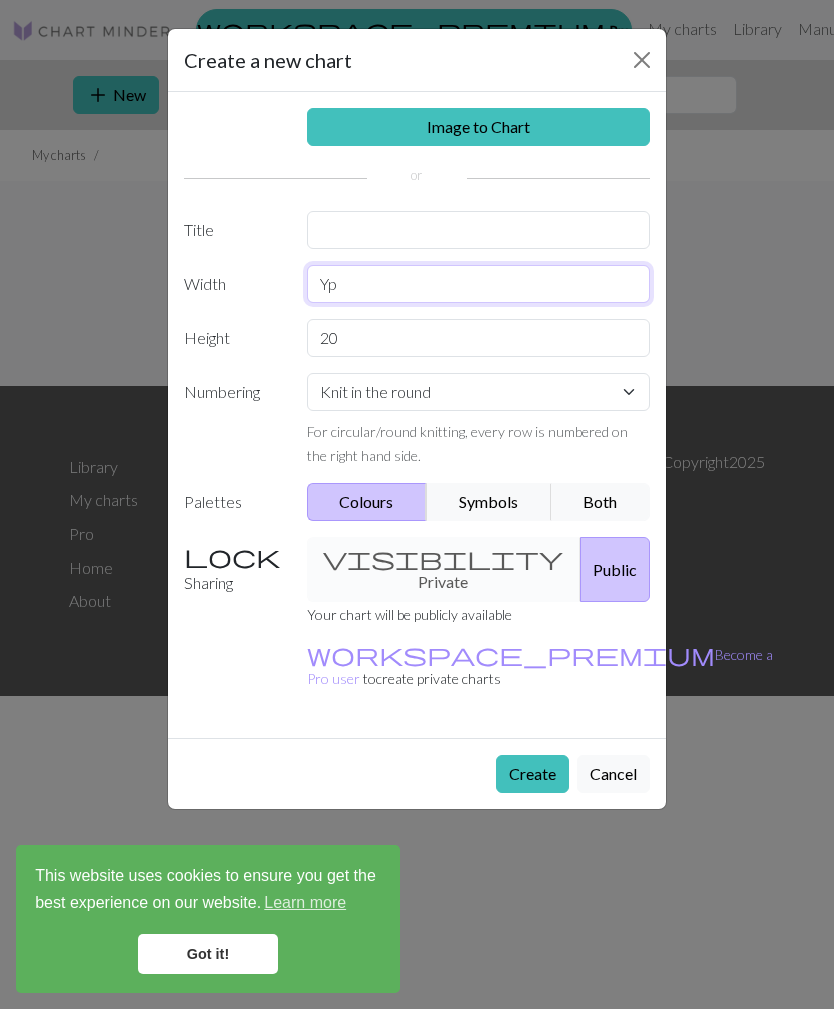 type on "Y" 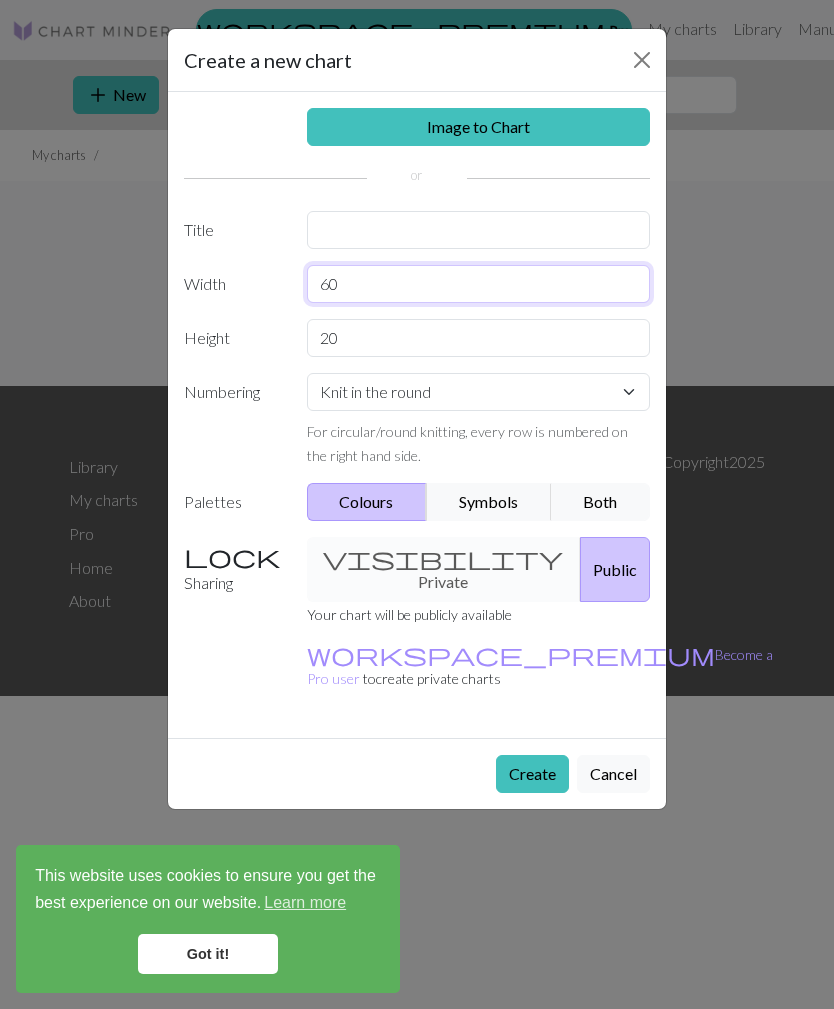 type on "6" 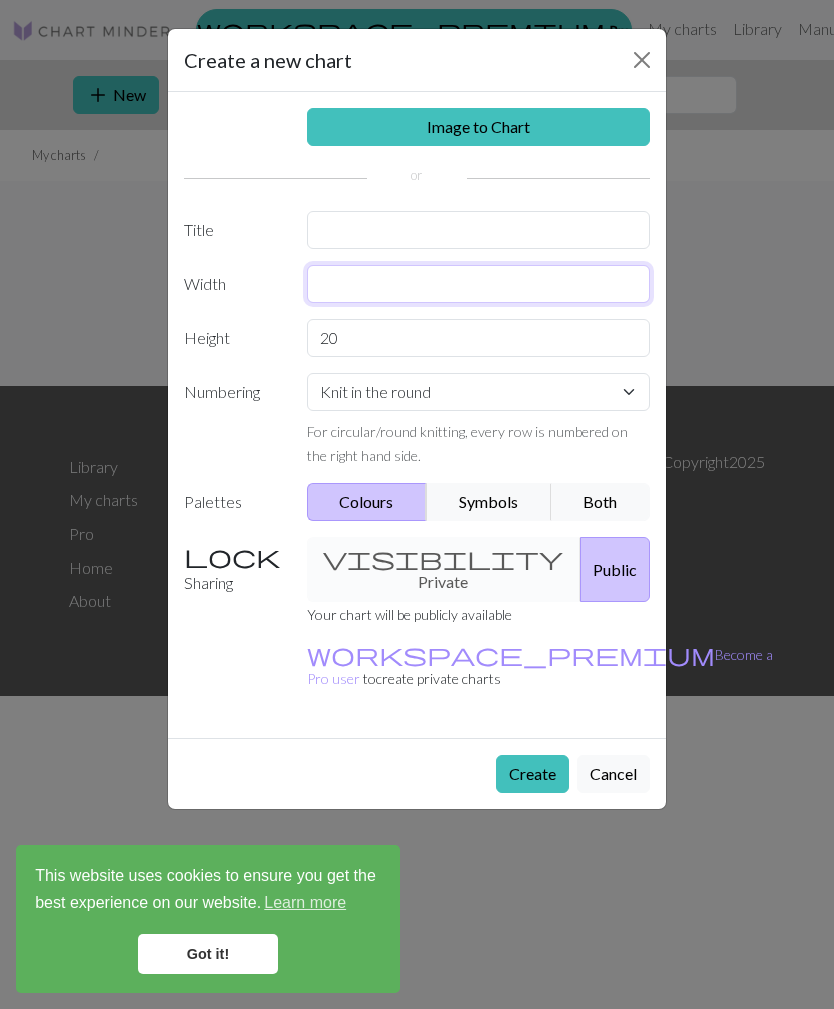 type on "3" 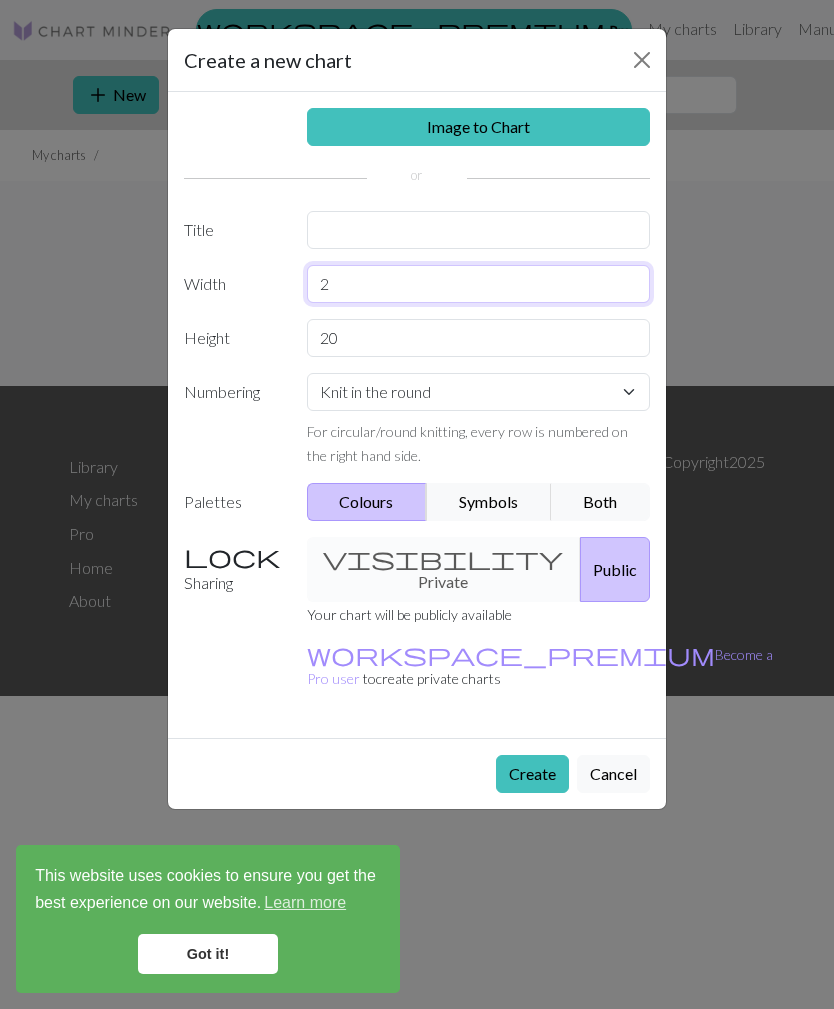 type on "20" 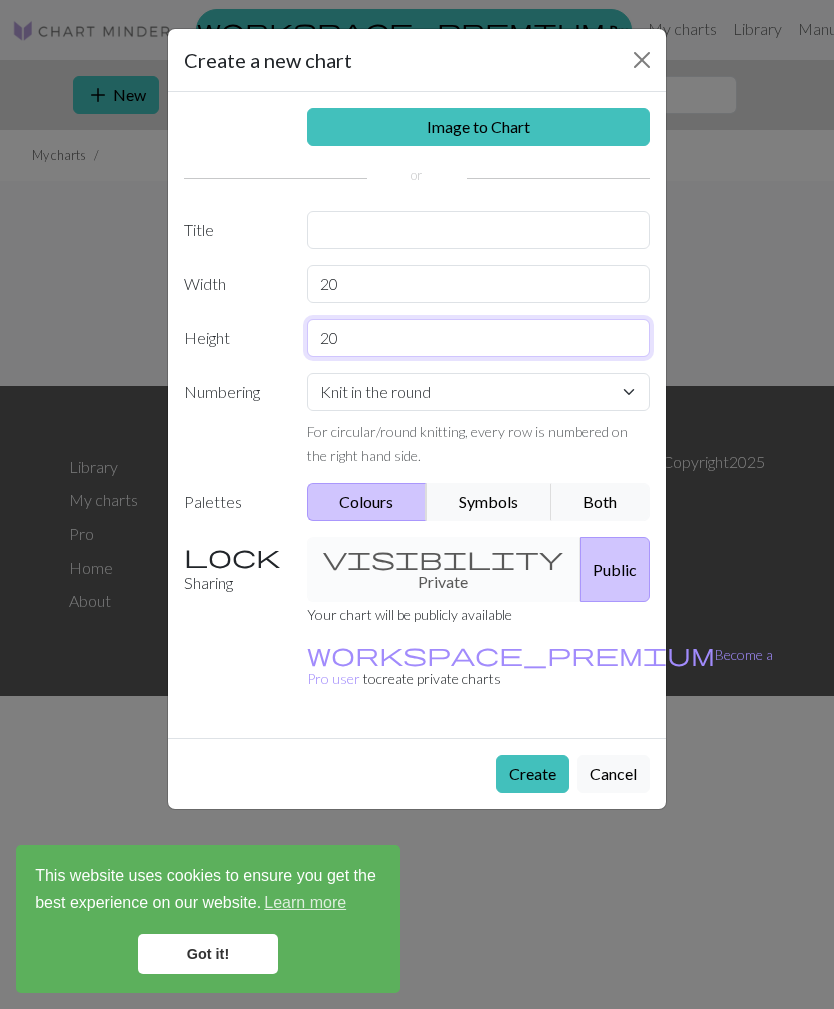 click on "20" at bounding box center [479, 338] 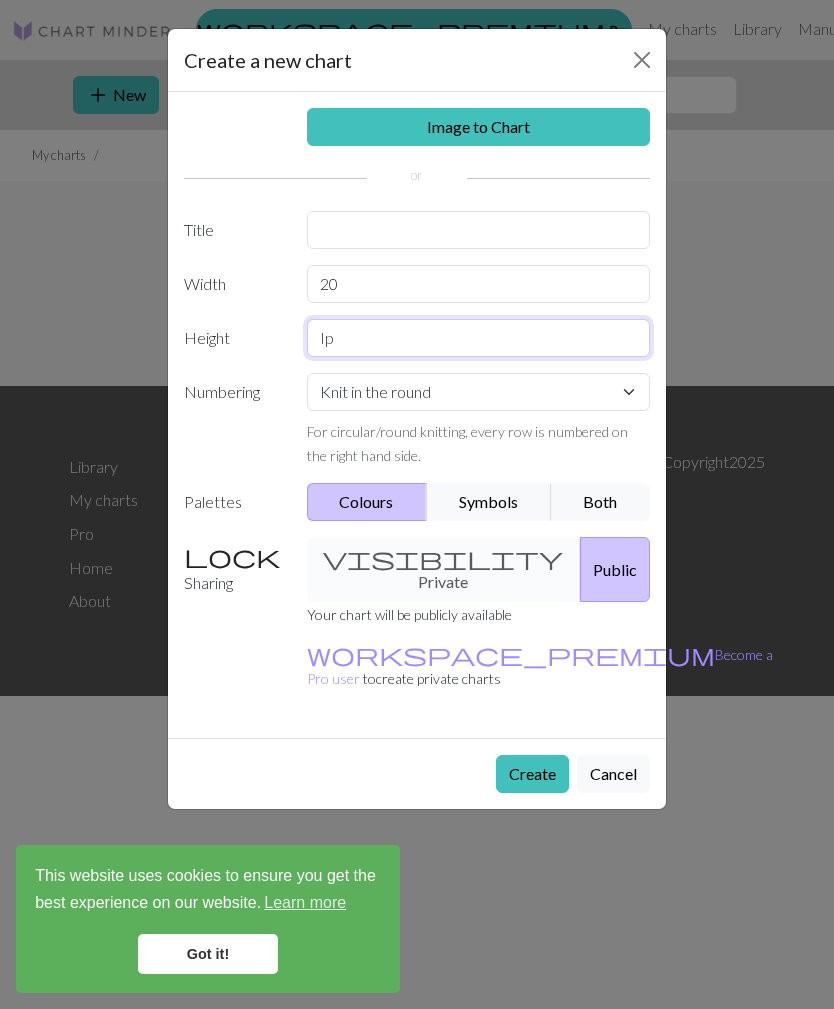 type on "I" 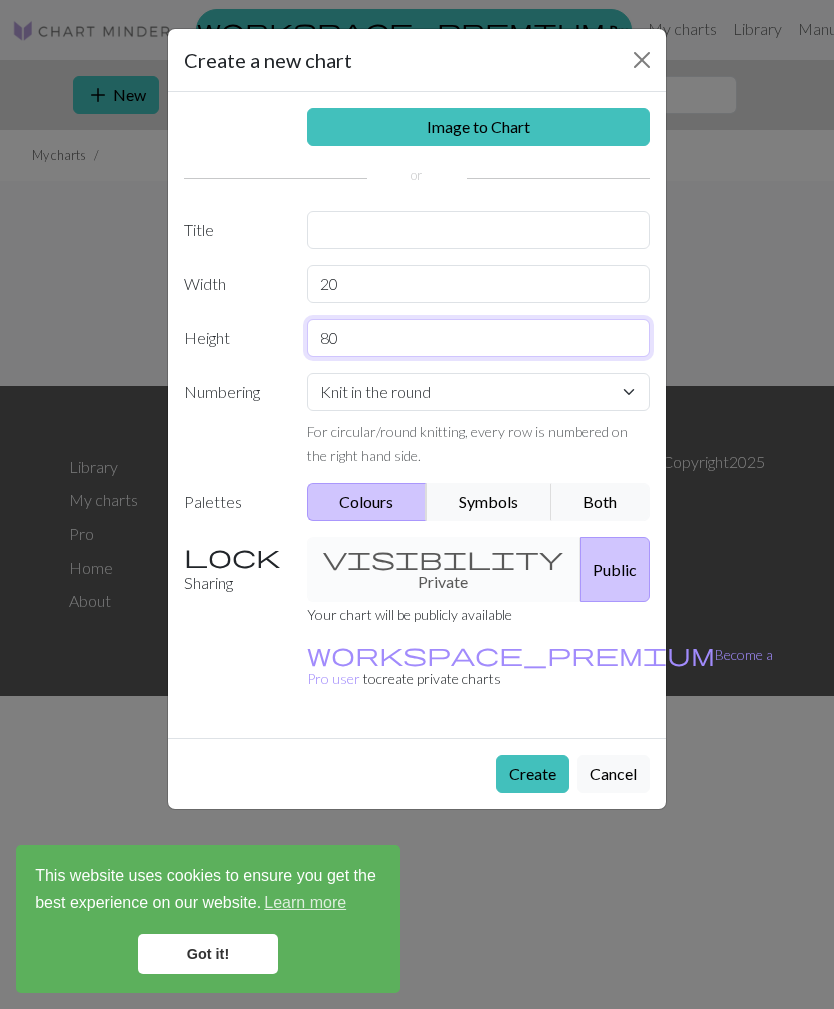 type on "80" 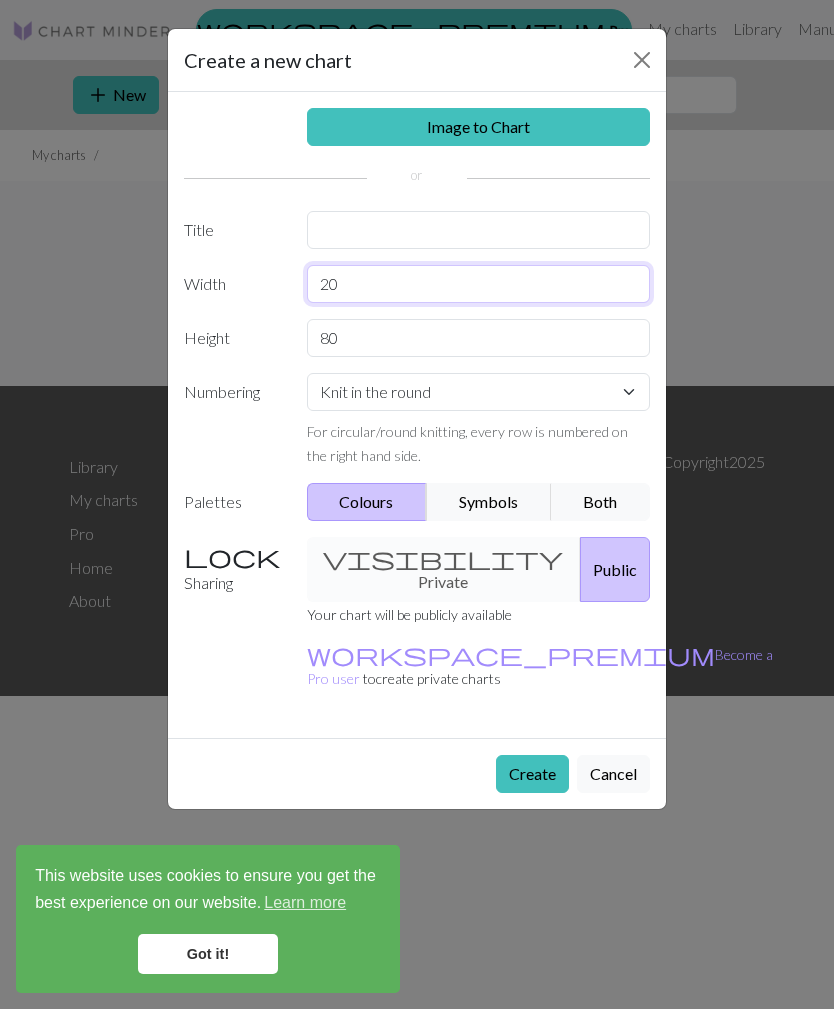 click on "20" at bounding box center [479, 284] 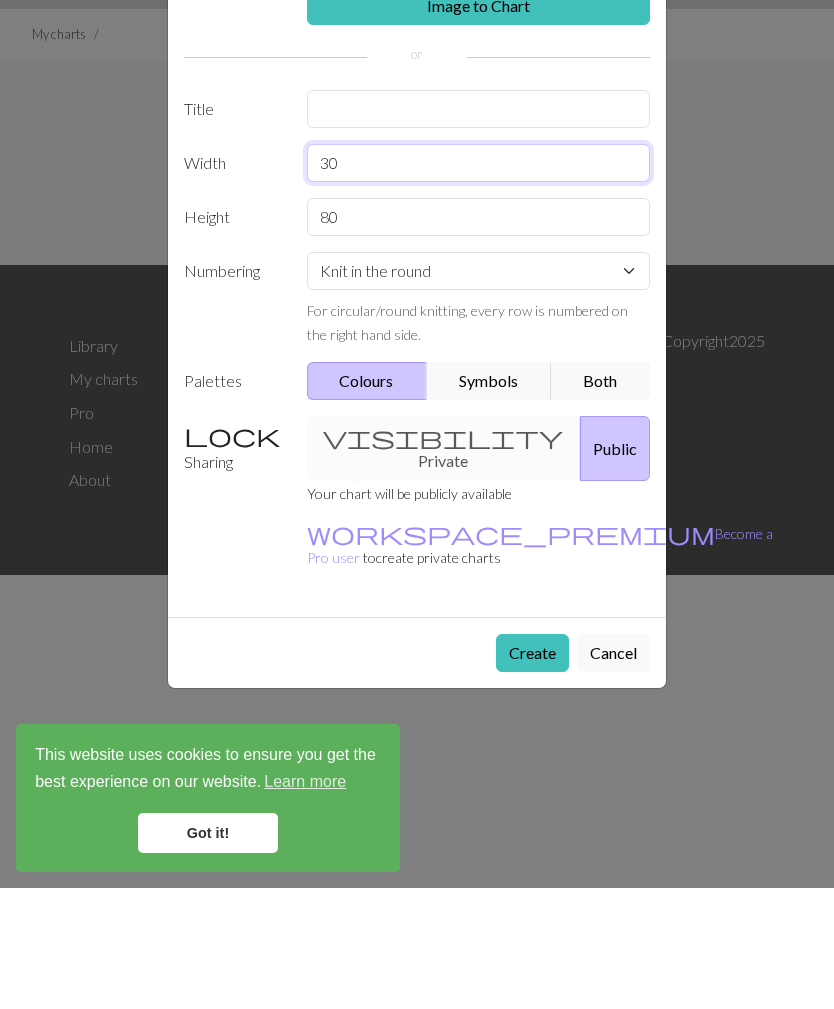type on "30" 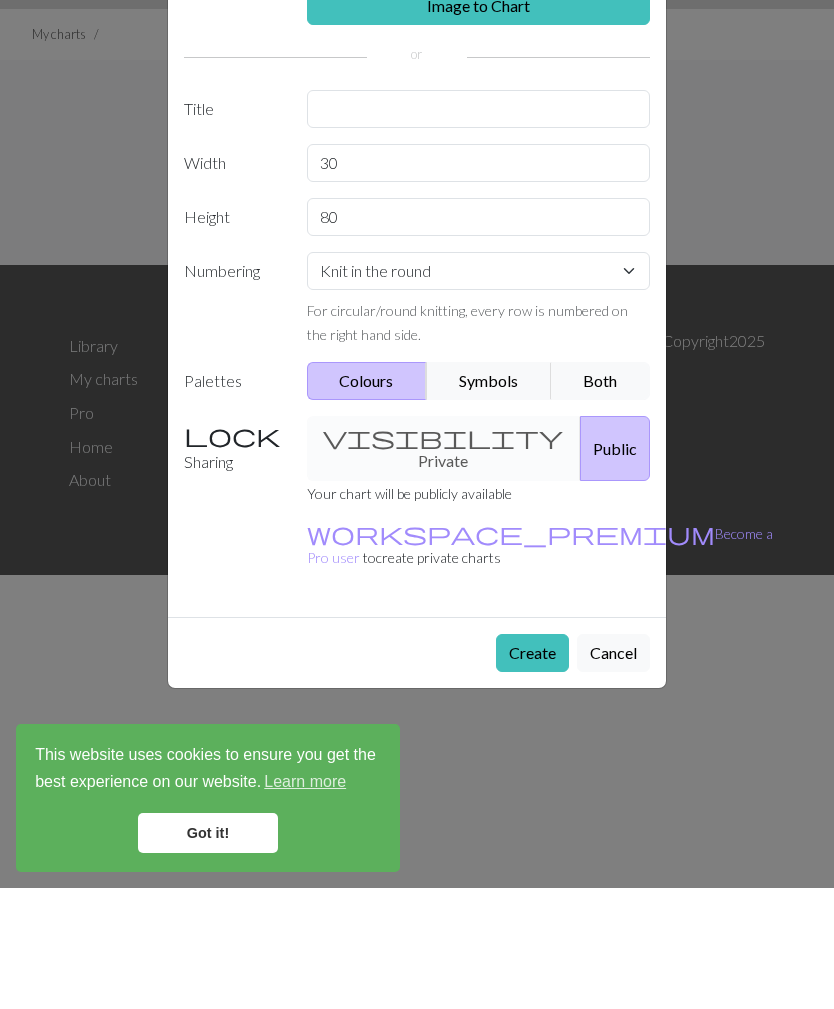 click on "visibility  Private Public" at bounding box center [479, 569] 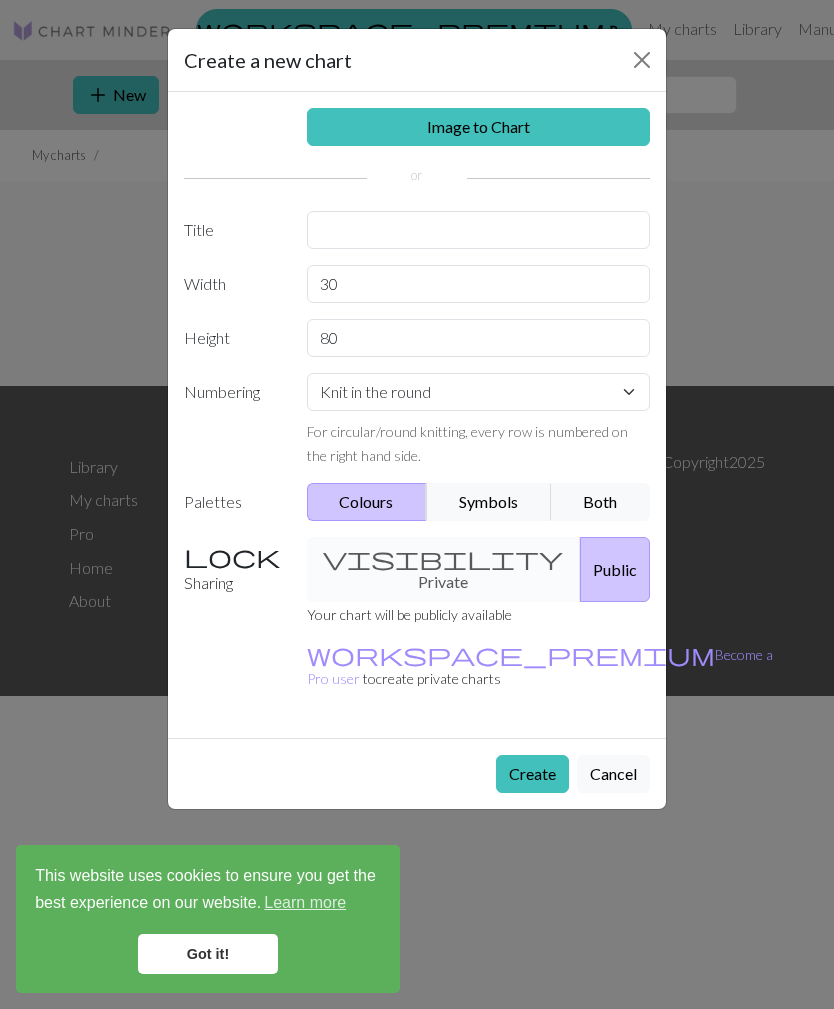 click on "visibility  Private Public" at bounding box center (479, 569) 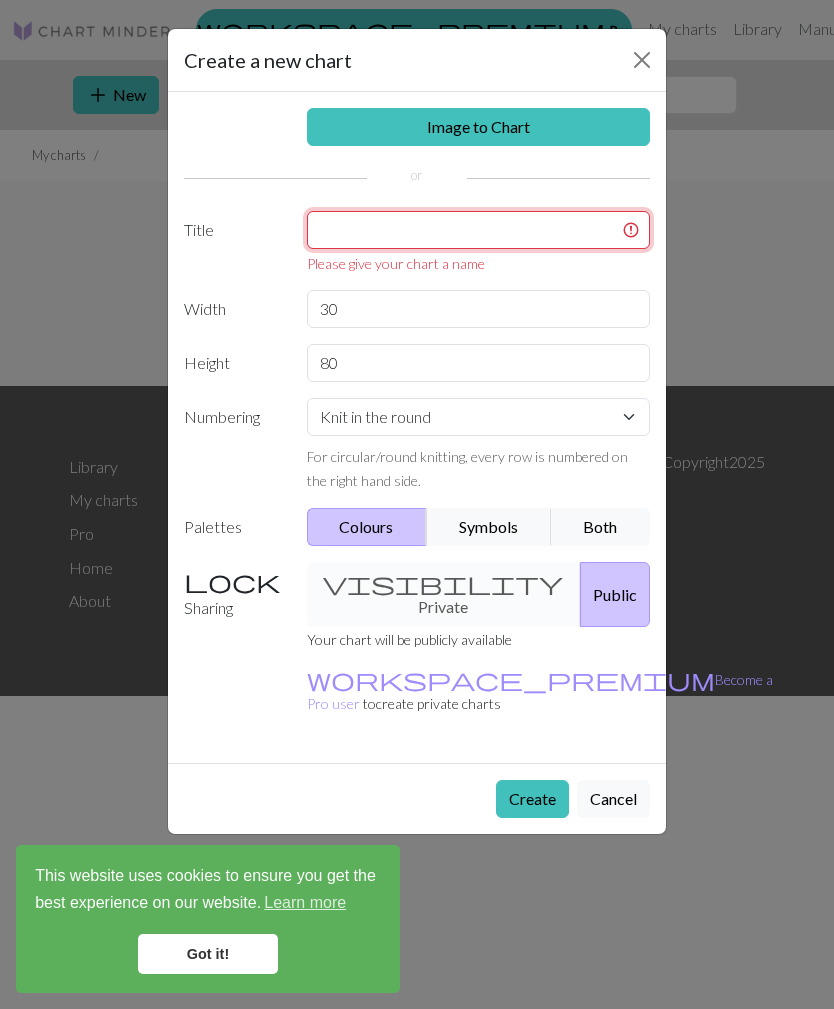 click at bounding box center [479, 230] 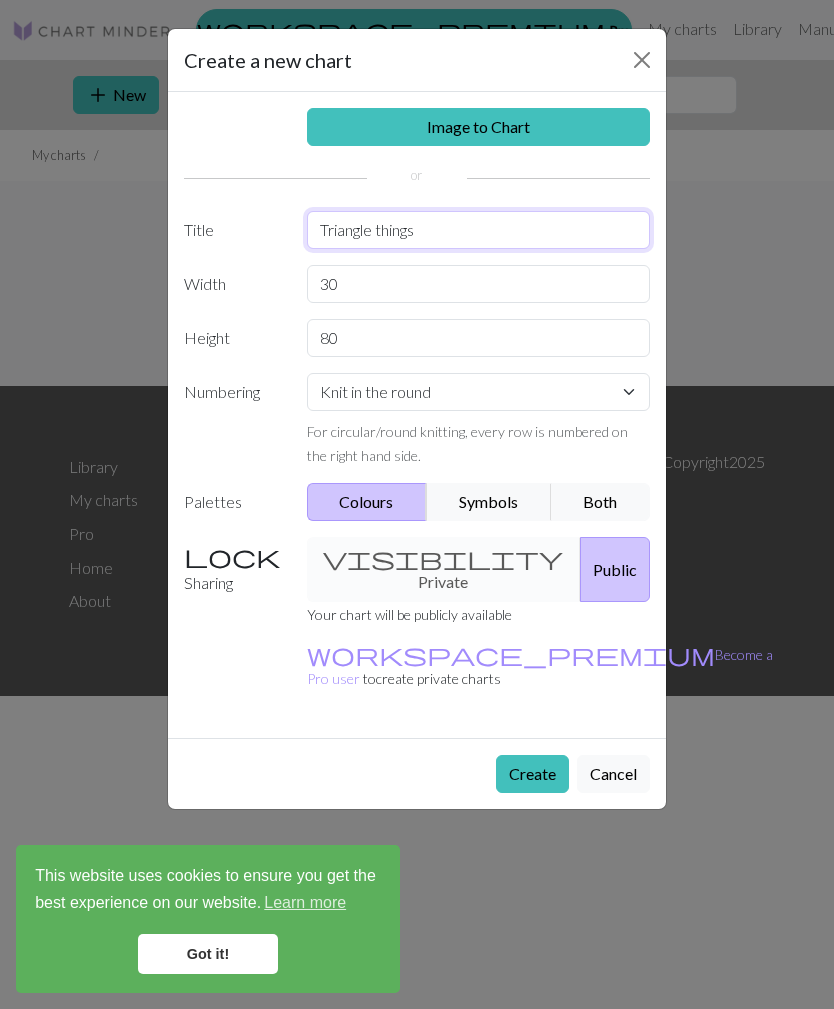 type on "Triangle things" 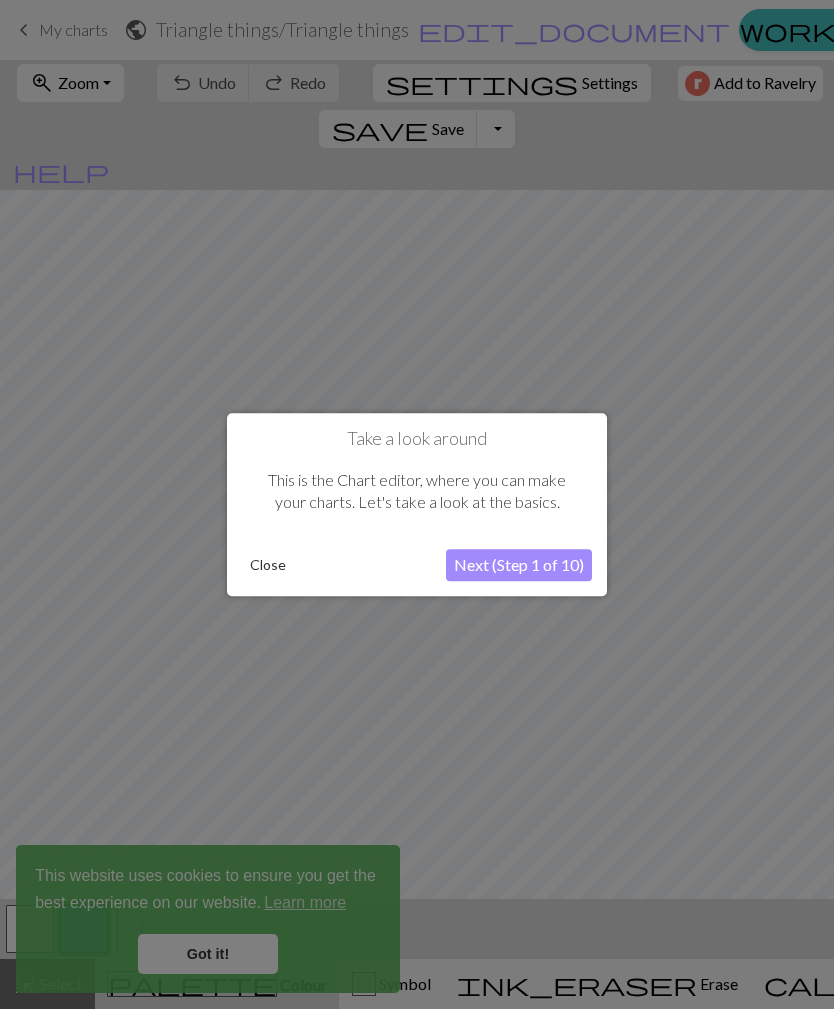 click on "Next (Step 1 of 10)" at bounding box center [519, 565] 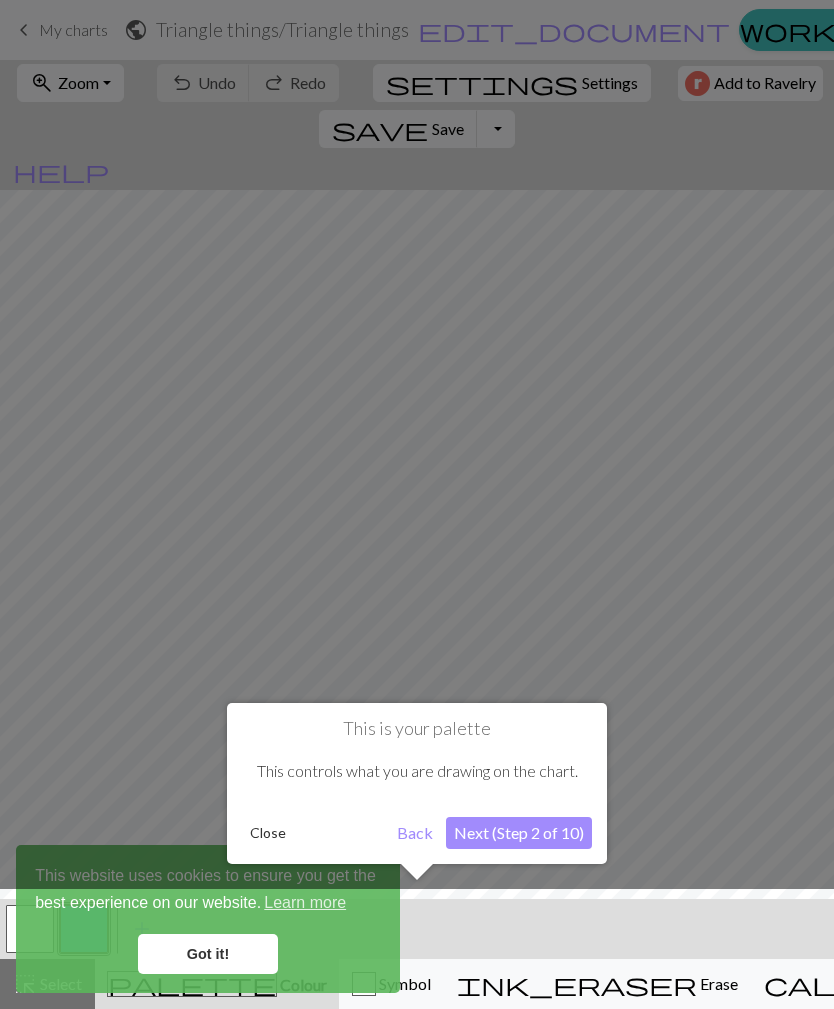 click on "Next (Step 2 of 10)" at bounding box center (519, 833) 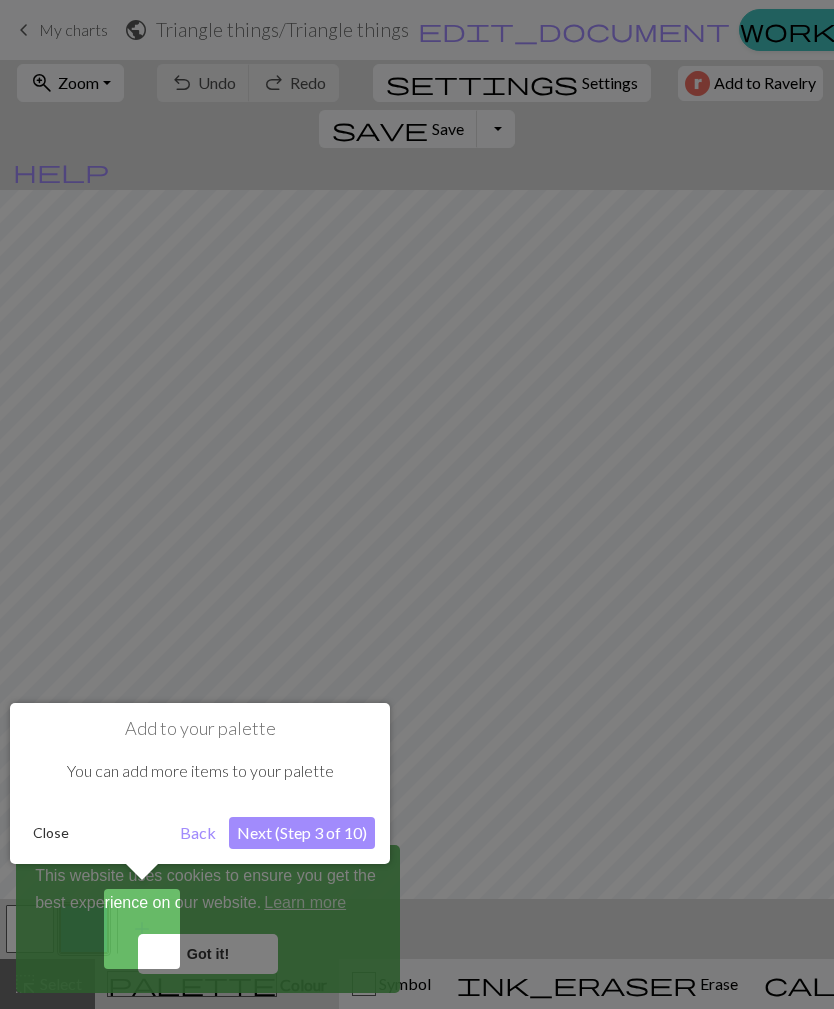 click at bounding box center [417, 504] 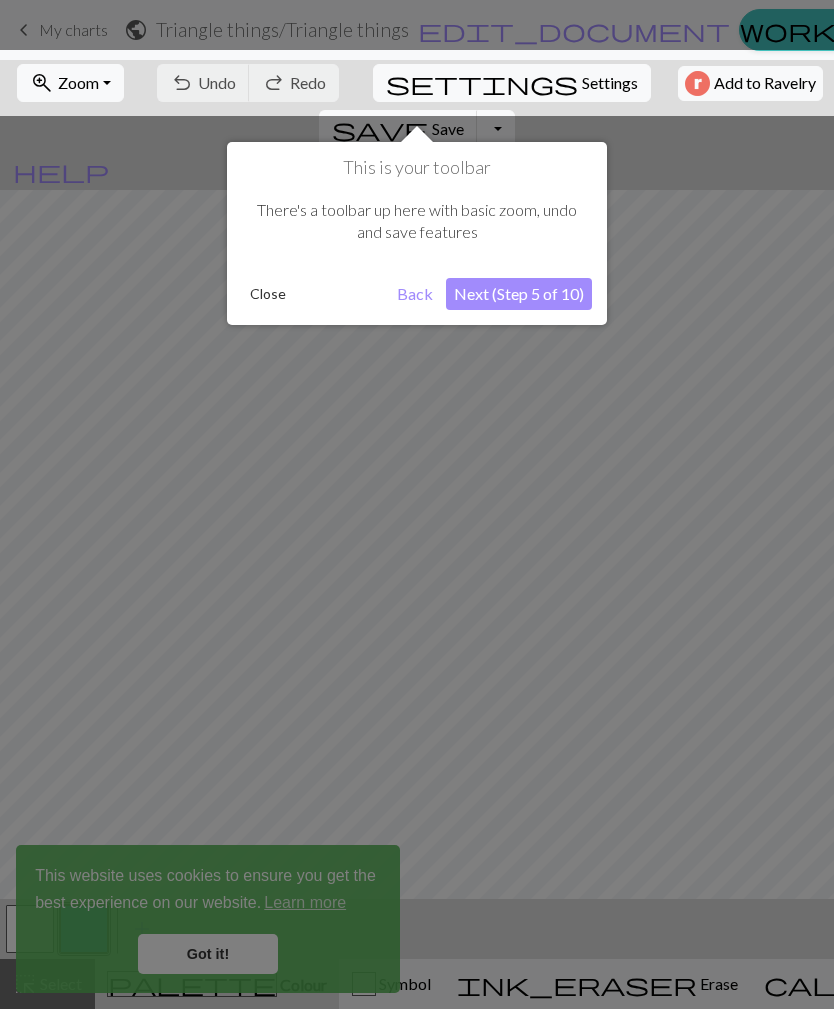 click at bounding box center (417, 504) 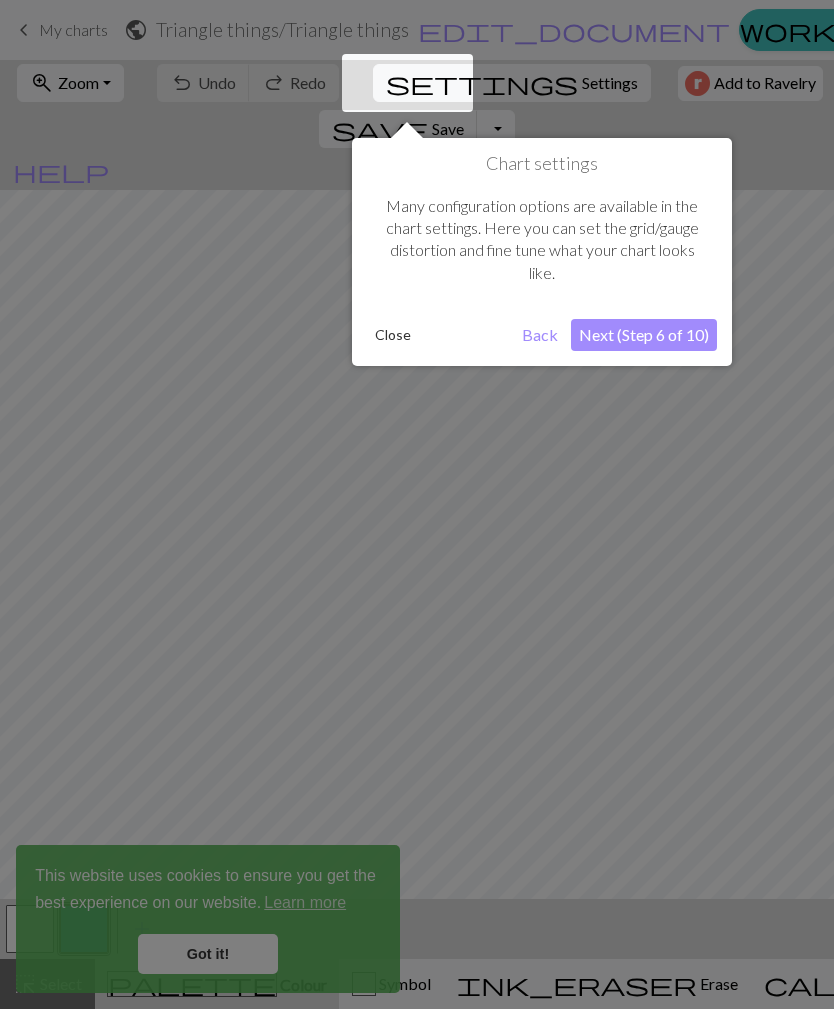 click on "Back" at bounding box center [540, 335] 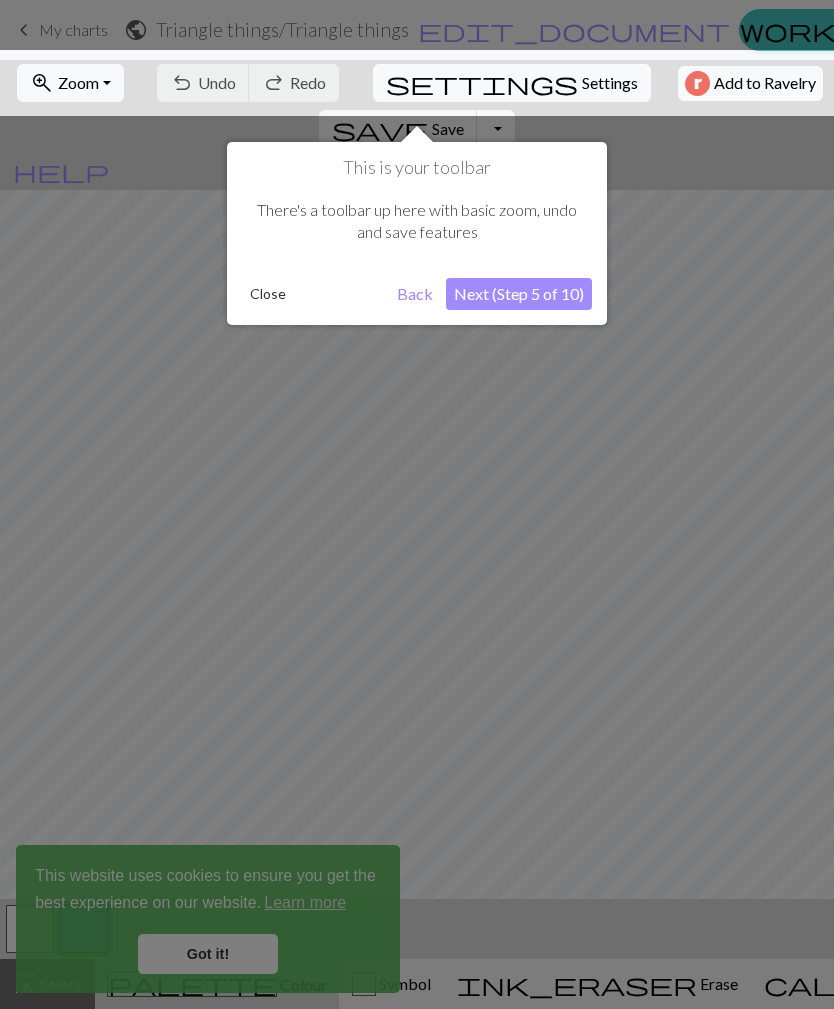 click on "Back" at bounding box center [415, 294] 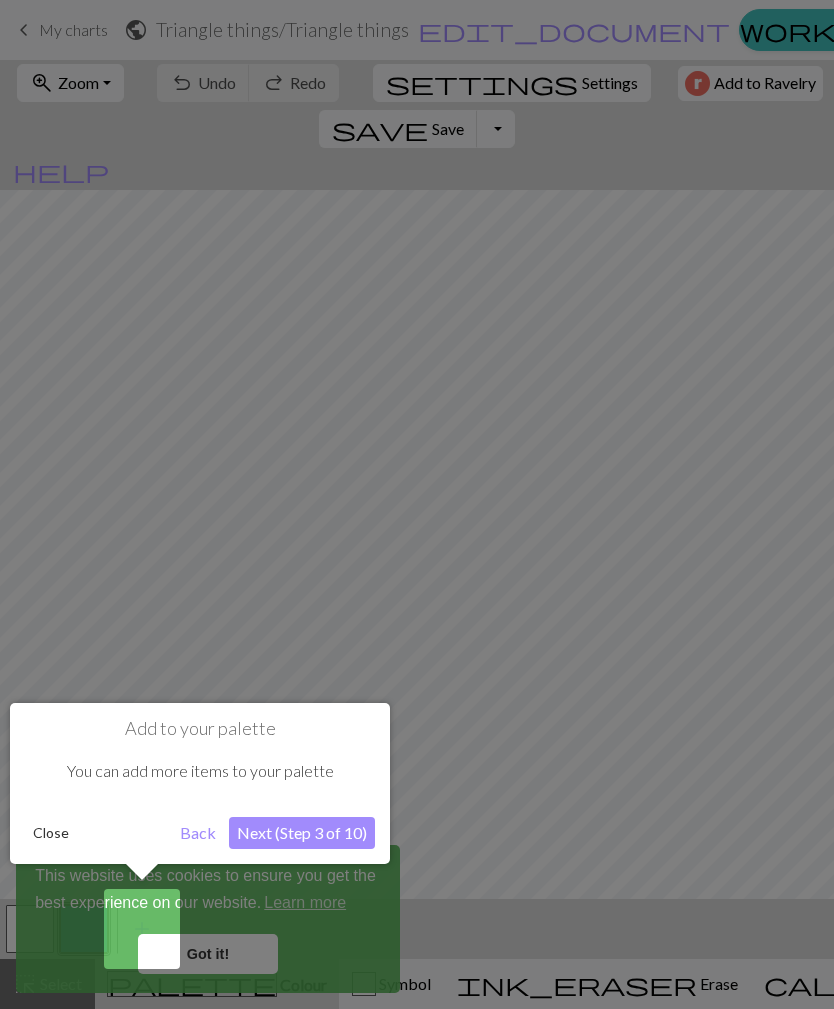 click on "Next (Step 3 of 10)" at bounding box center [302, 833] 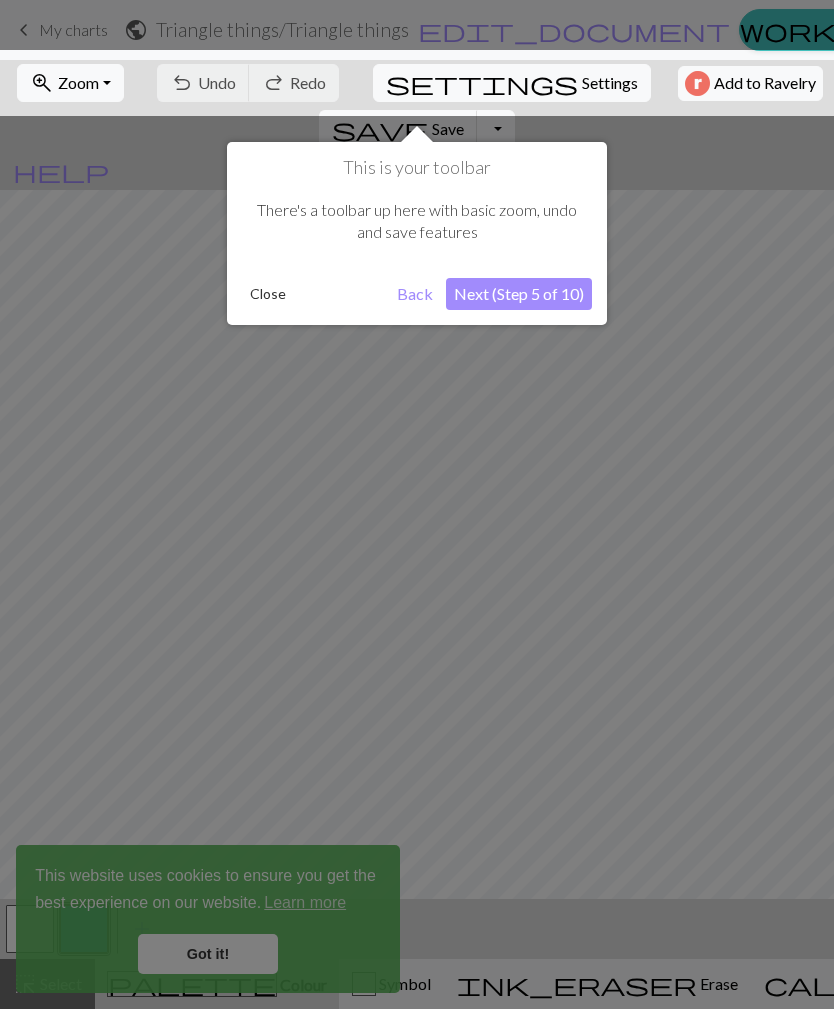 click on "Next (Step 5 of 10)" at bounding box center (519, 294) 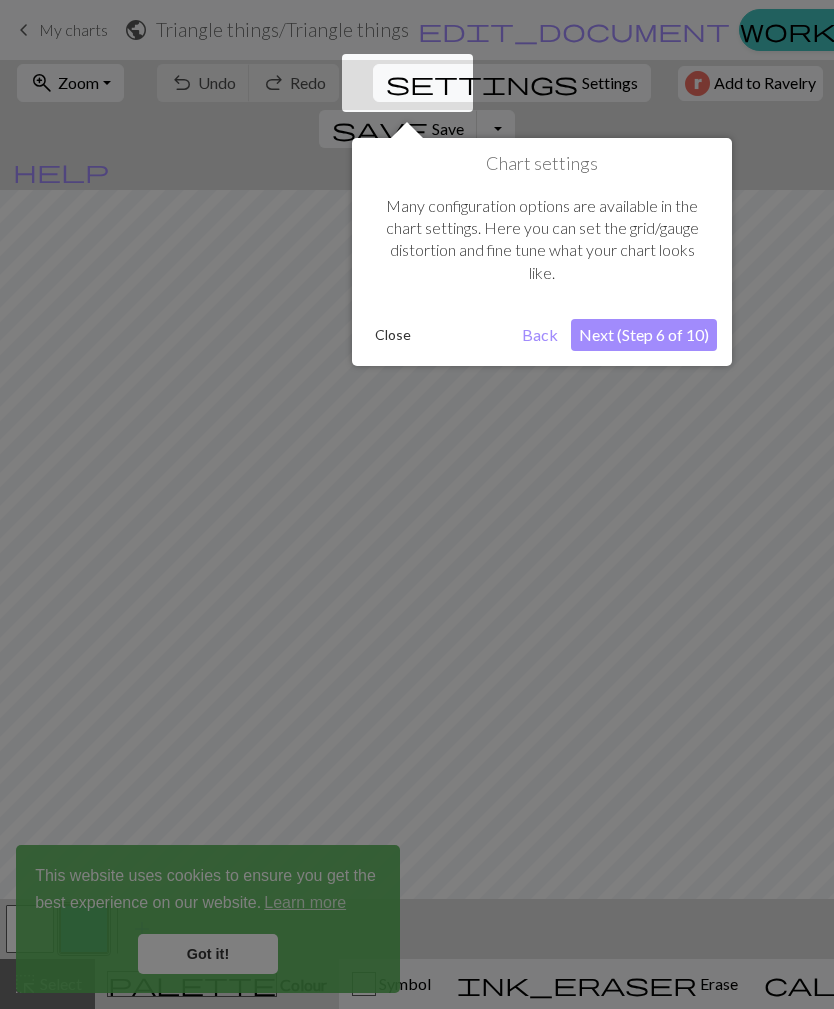 click on "Next (Step 6 of 10)" at bounding box center (644, 335) 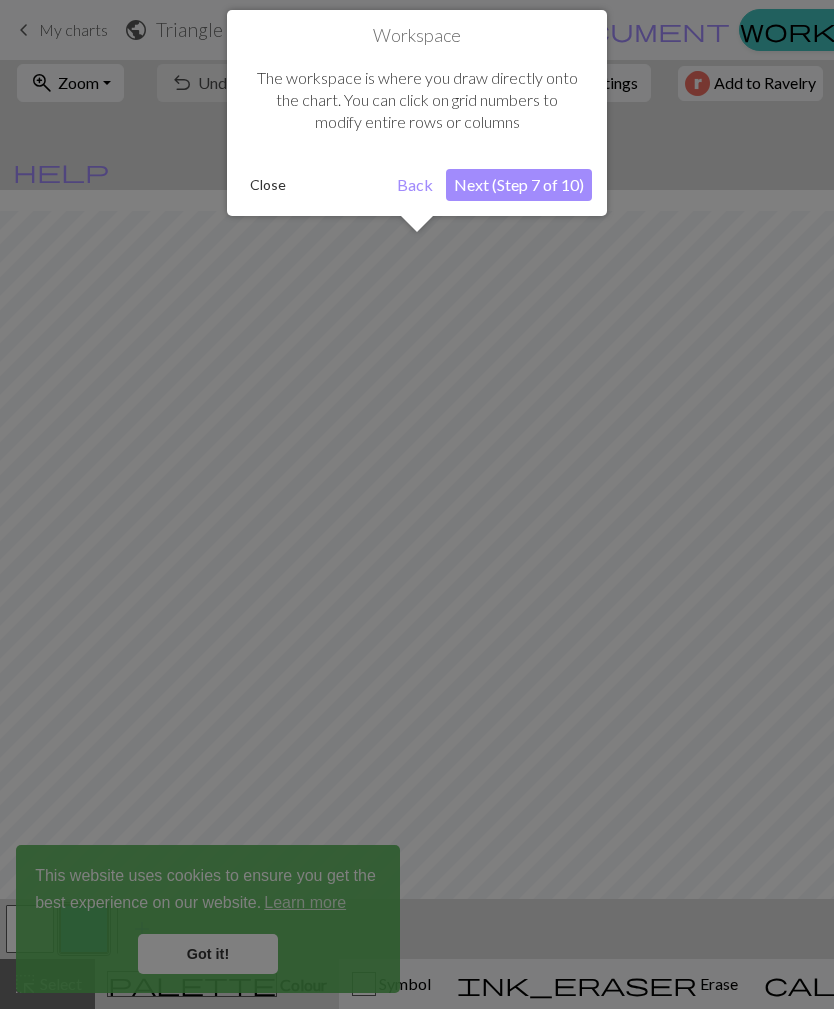 scroll, scrollTop: 76, scrollLeft: 0, axis: vertical 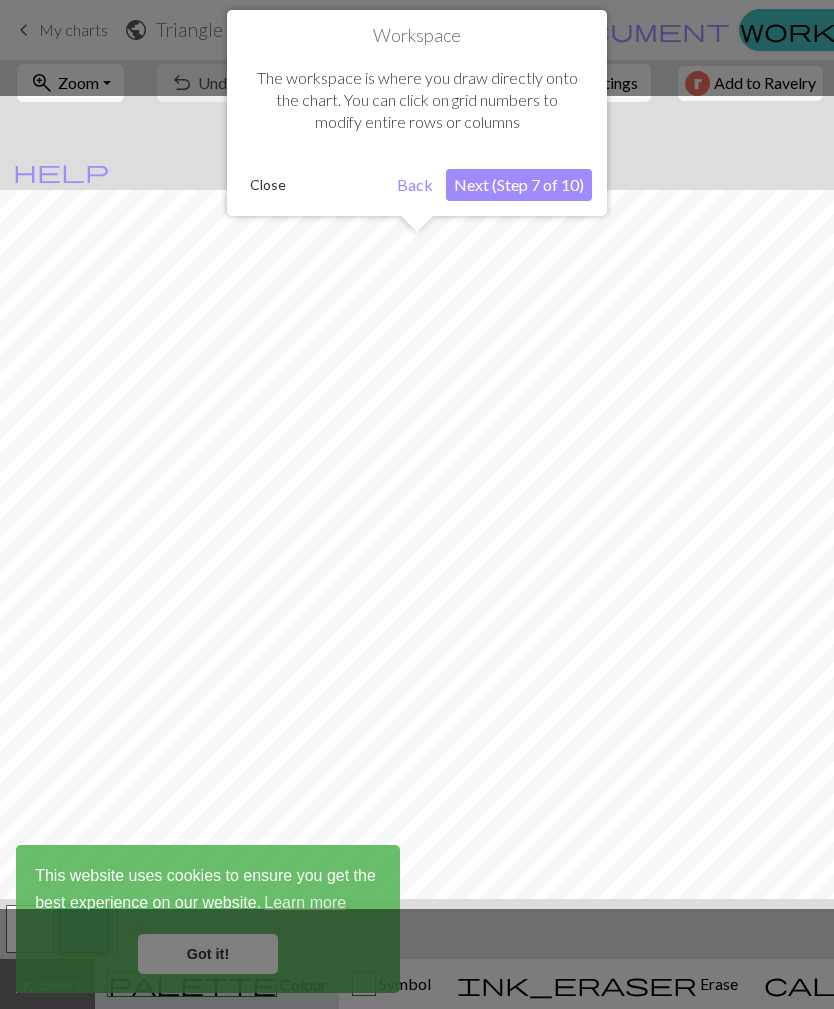 click on "Next (Step 7 of 10)" at bounding box center (519, 185) 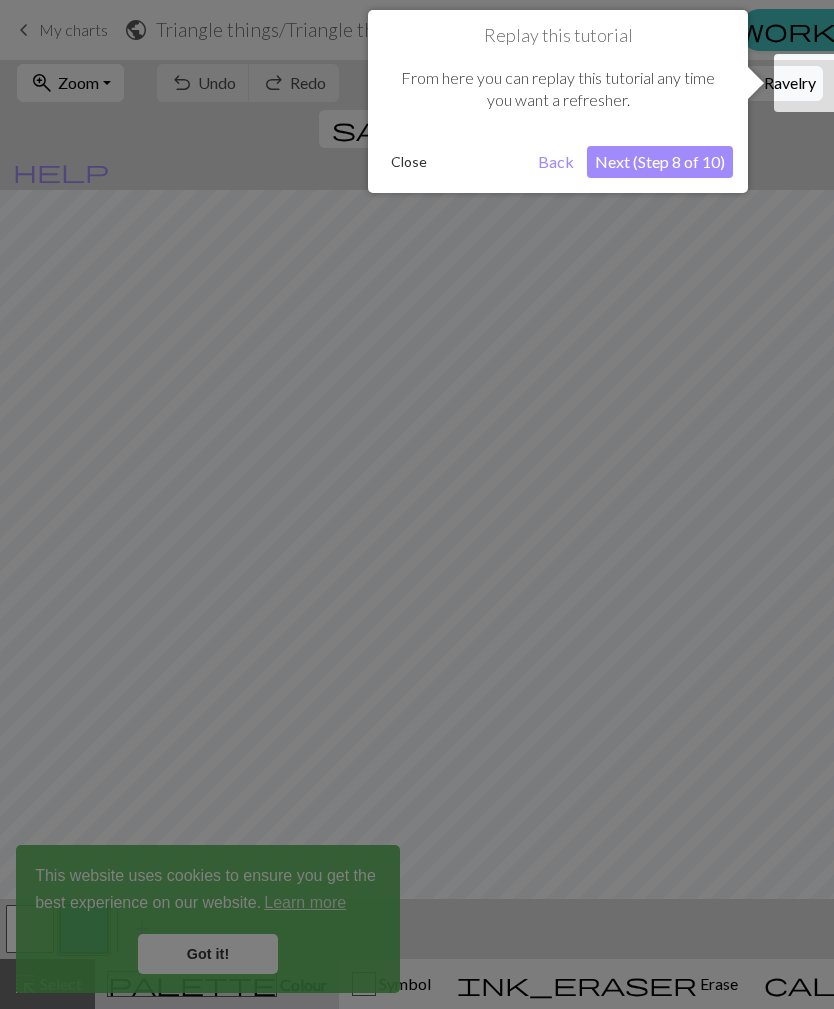 click on "Next (Step 8 of 10)" at bounding box center (660, 162) 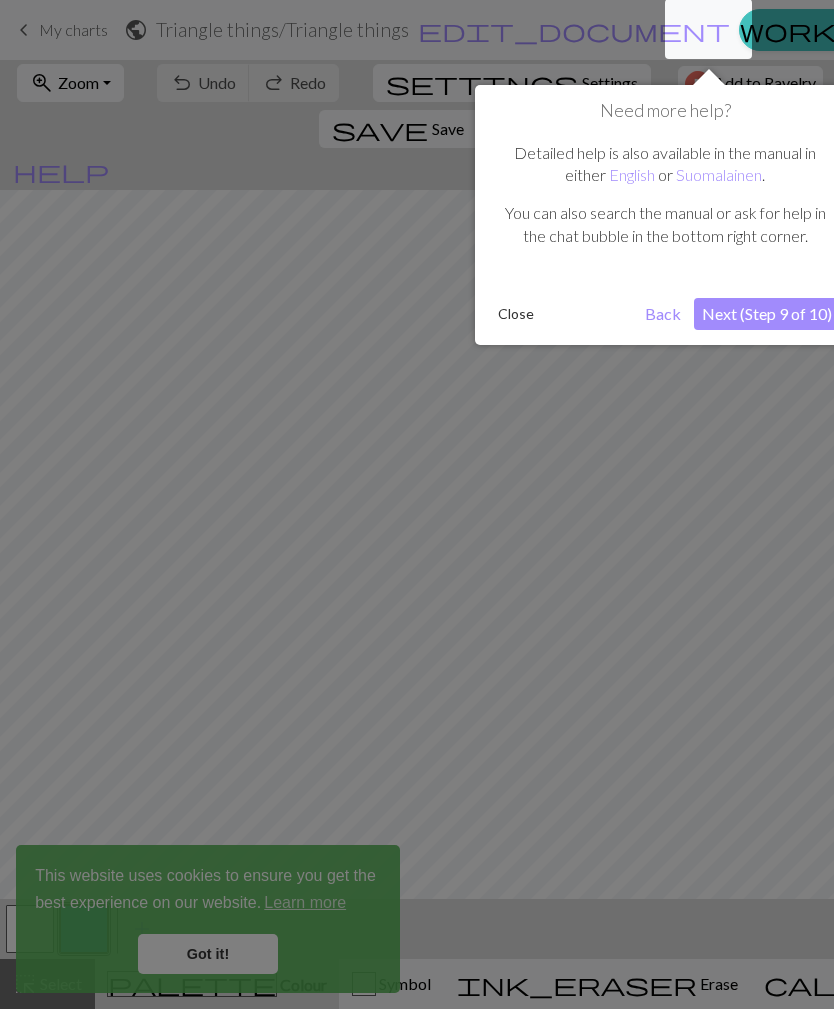 click on "Next (Step 9 of 10)" at bounding box center [767, 314] 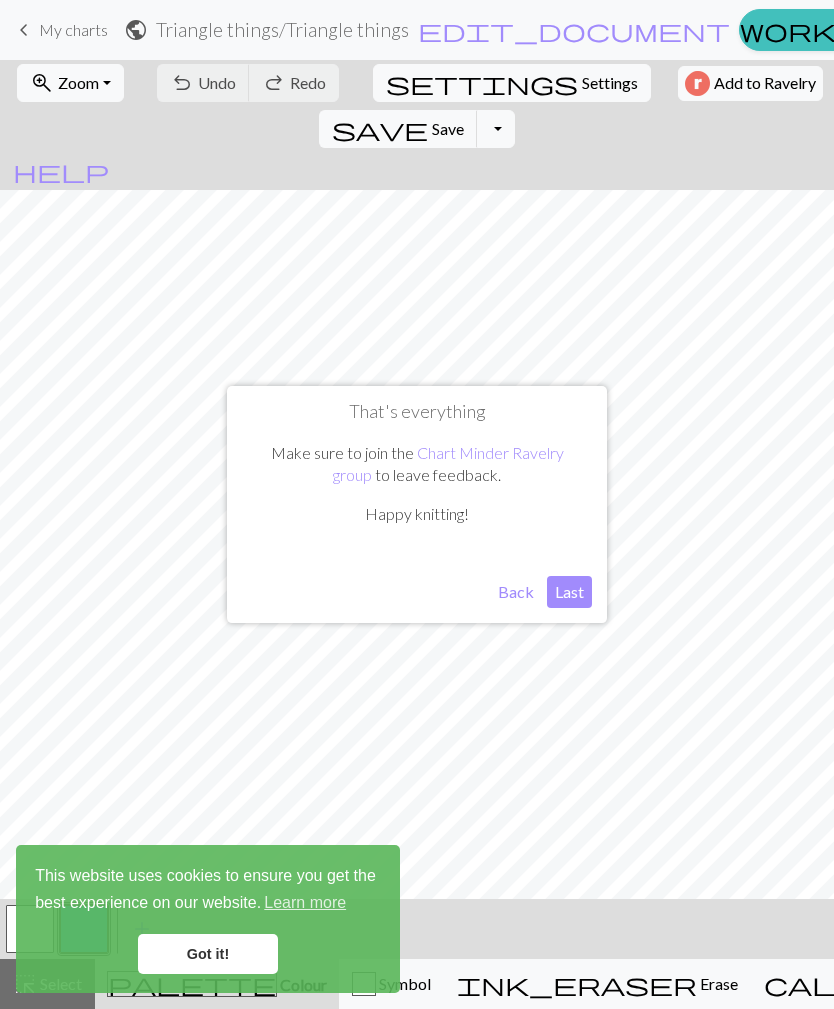 click on "Last" at bounding box center [569, 592] 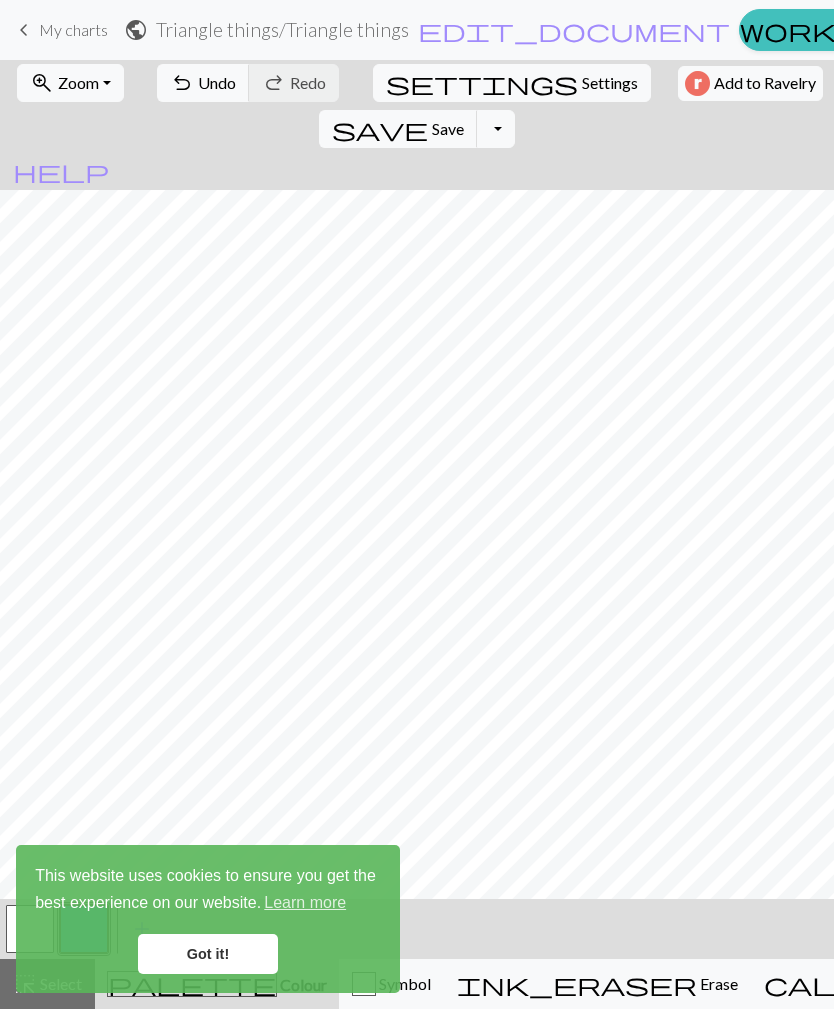 click on "undo Undo Undo" at bounding box center (203, 83) 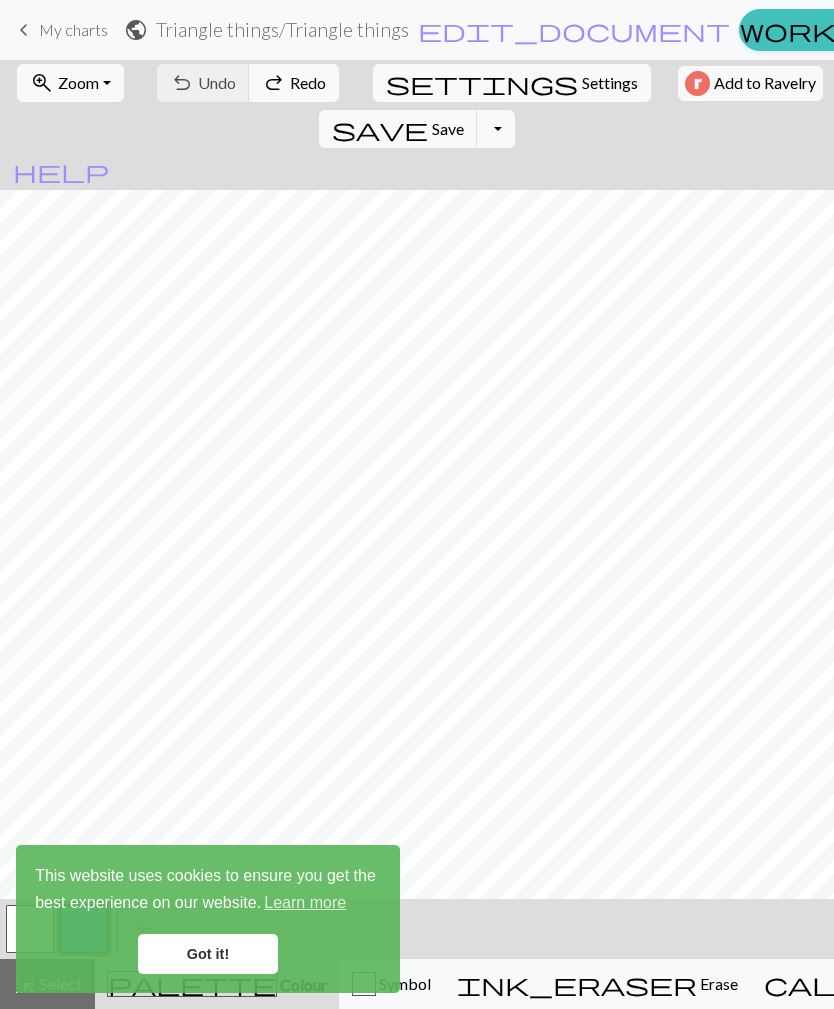 click on "undo Undo Undo redo Redo Redo" at bounding box center [248, 83] 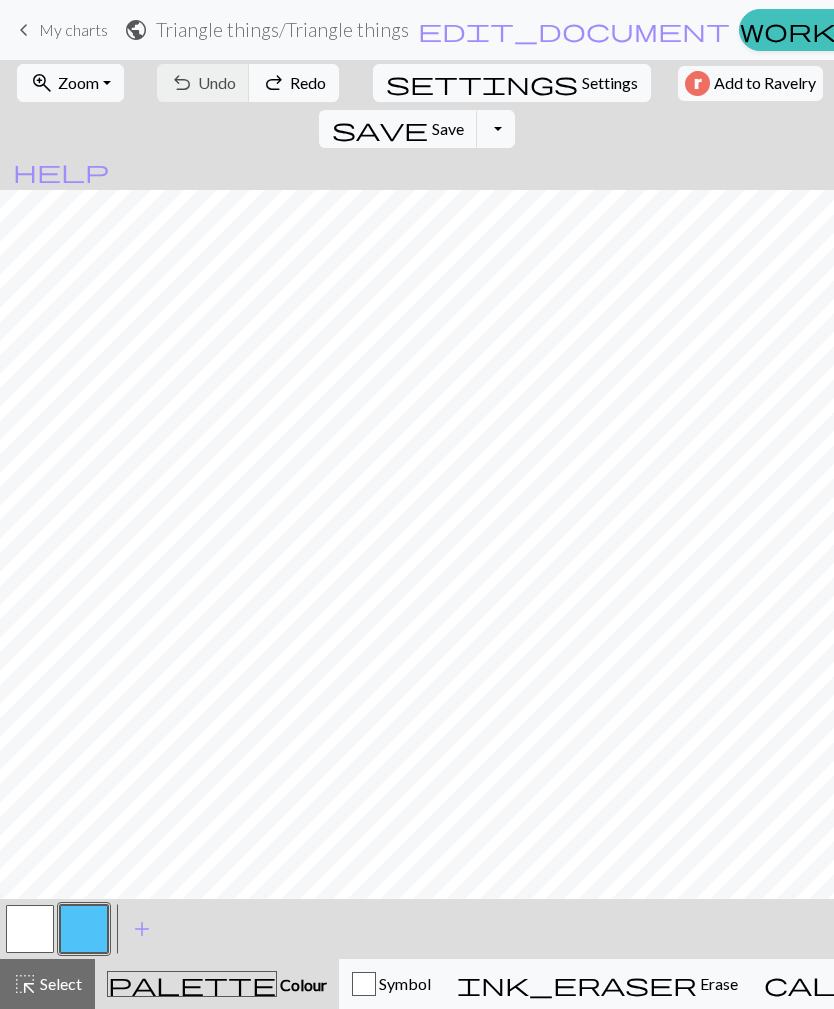 click on "Colour" at bounding box center [302, 984] 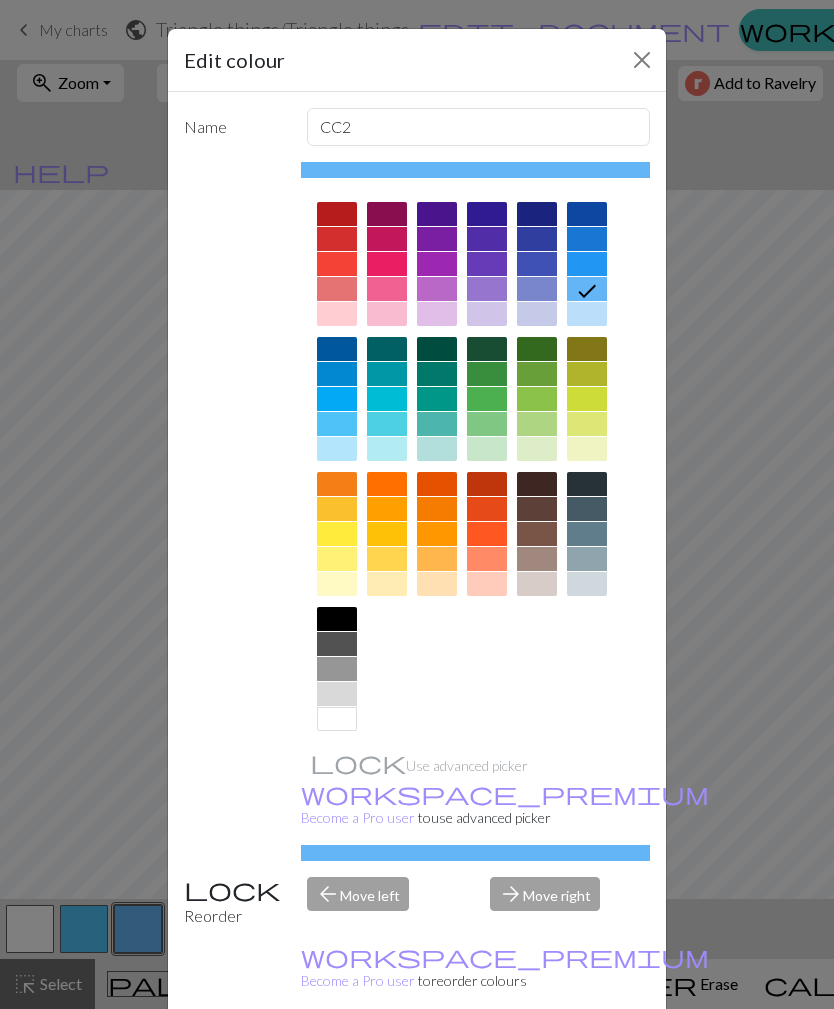 click at bounding box center [437, 534] 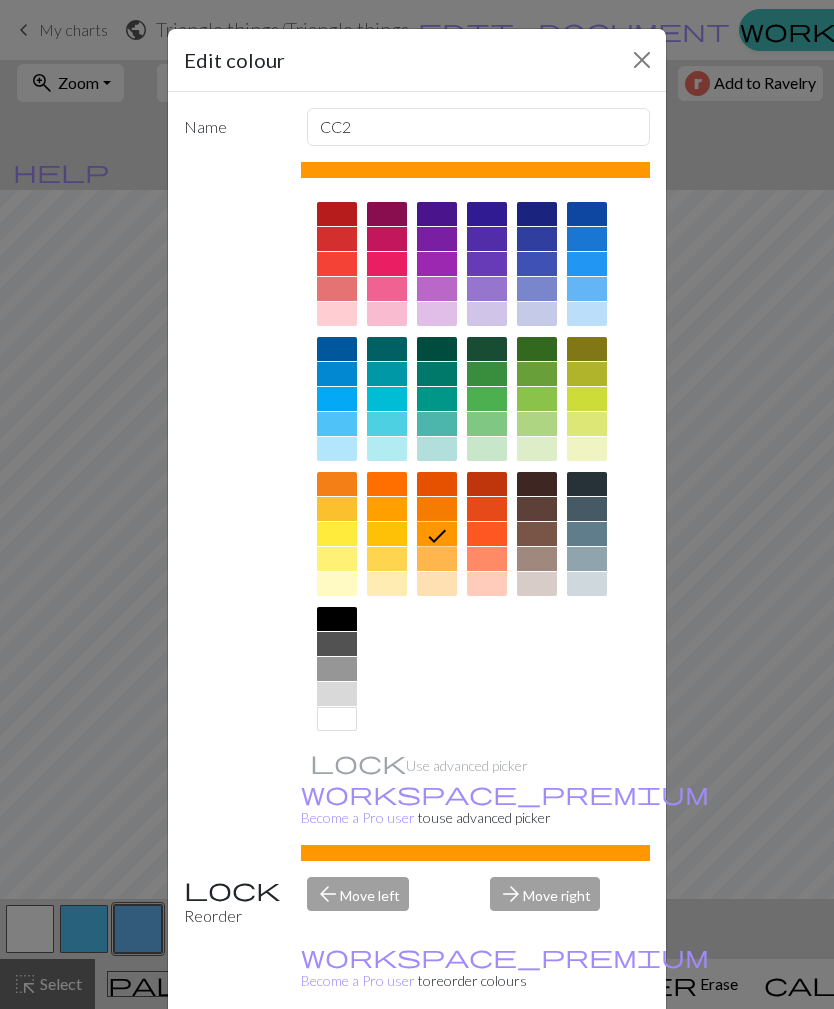 click on "Done" at bounding box center [537, 1060] 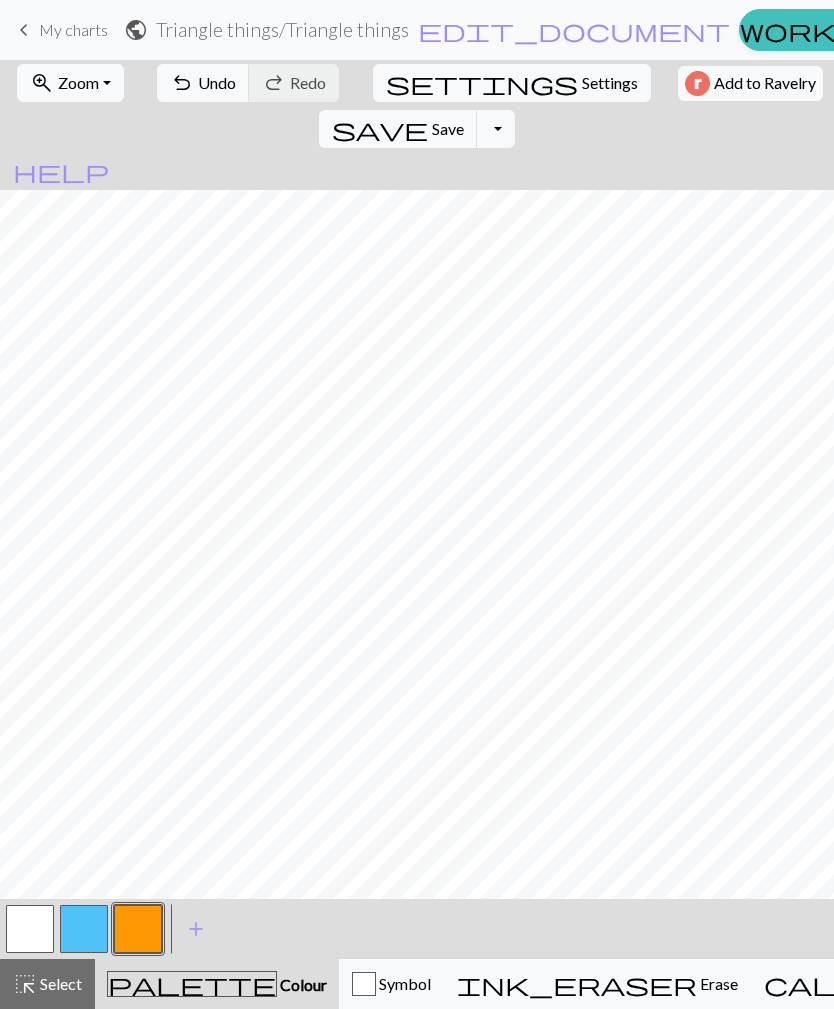 scroll, scrollTop: 116, scrollLeft: 0, axis: vertical 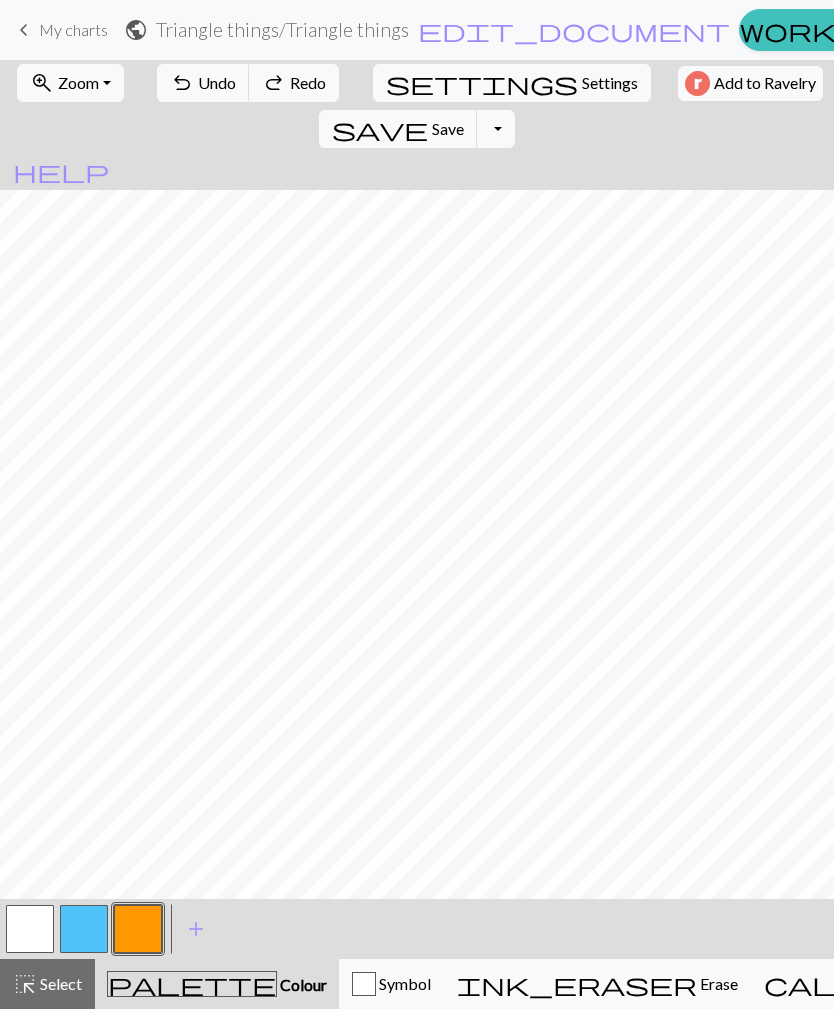 click on "Undo" at bounding box center (217, 82) 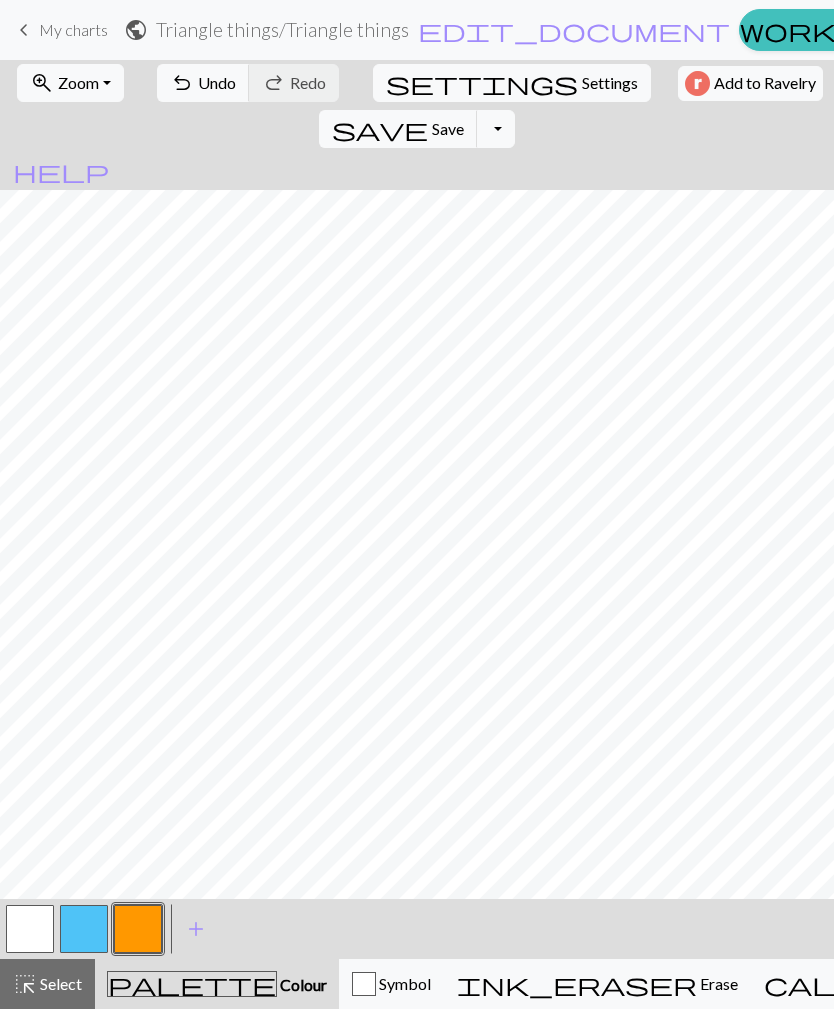 click on "undo Undo Undo" at bounding box center [203, 83] 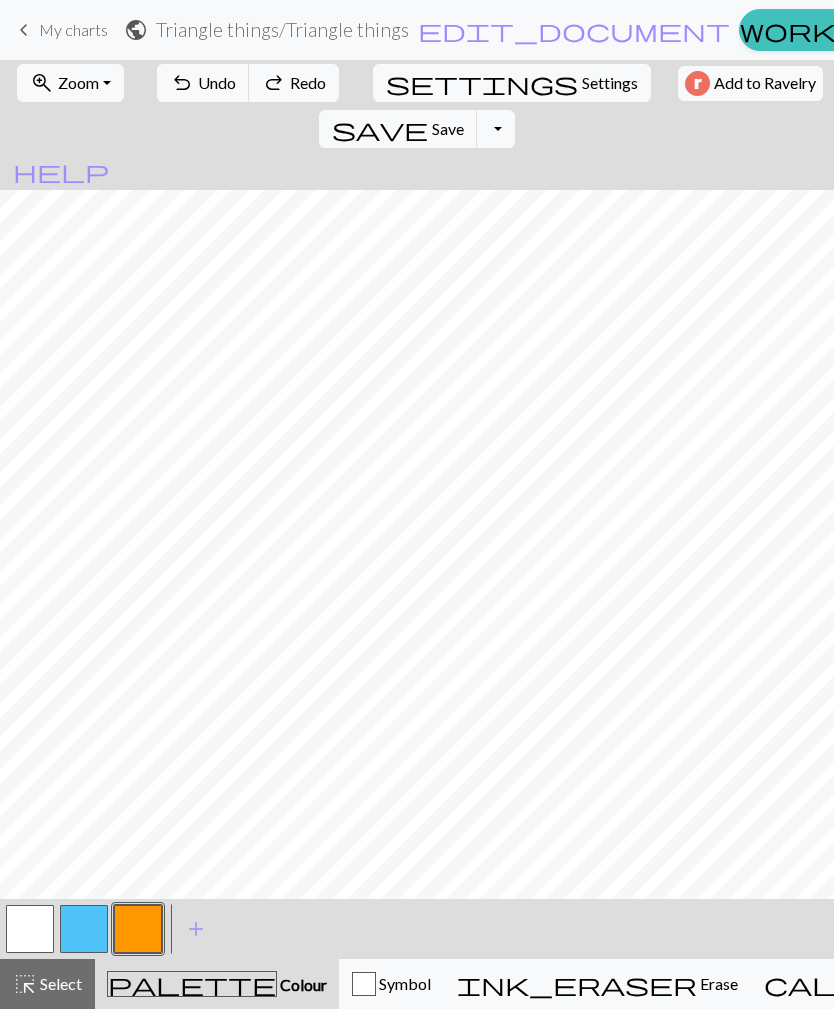 click on "undo Undo Undo" at bounding box center (203, 83) 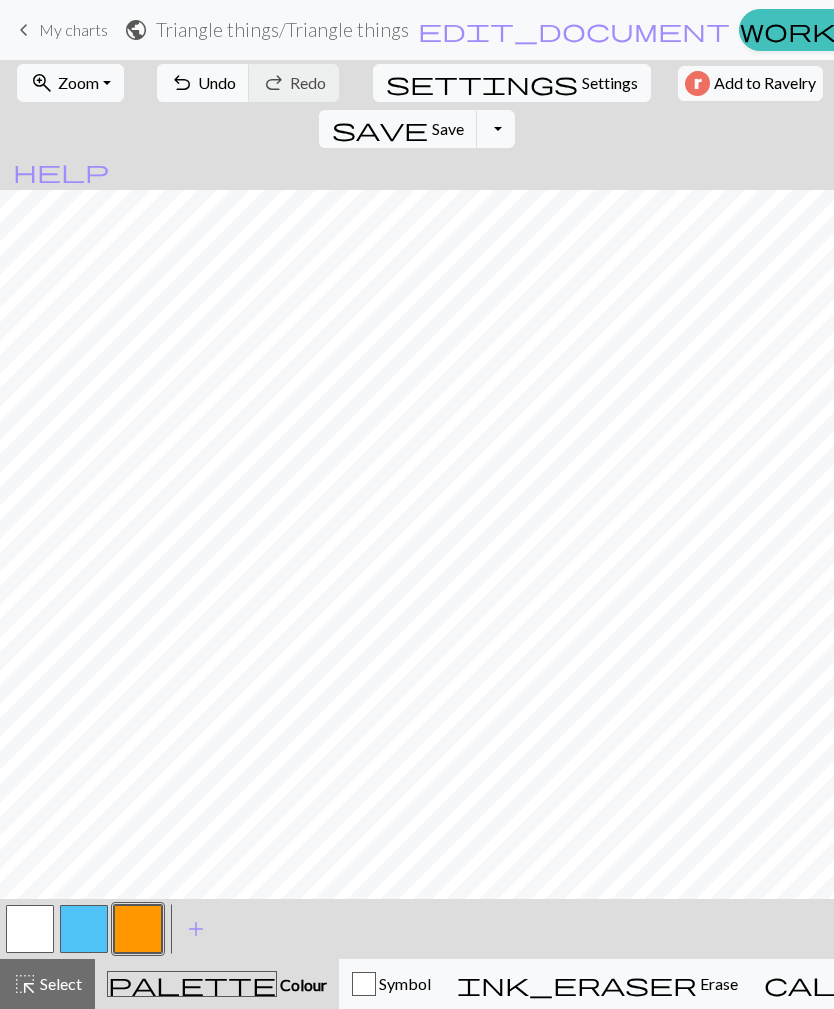 click on "undo Undo Undo" at bounding box center [203, 83] 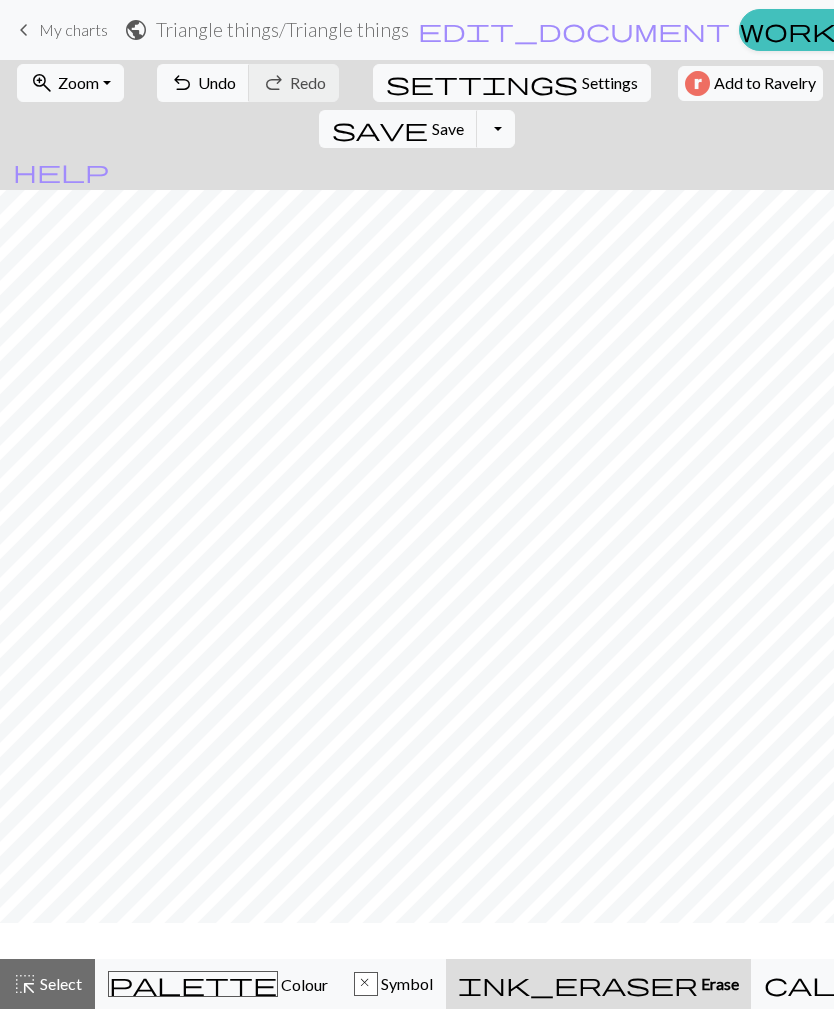 scroll, scrollTop: 394, scrollLeft: 0, axis: vertical 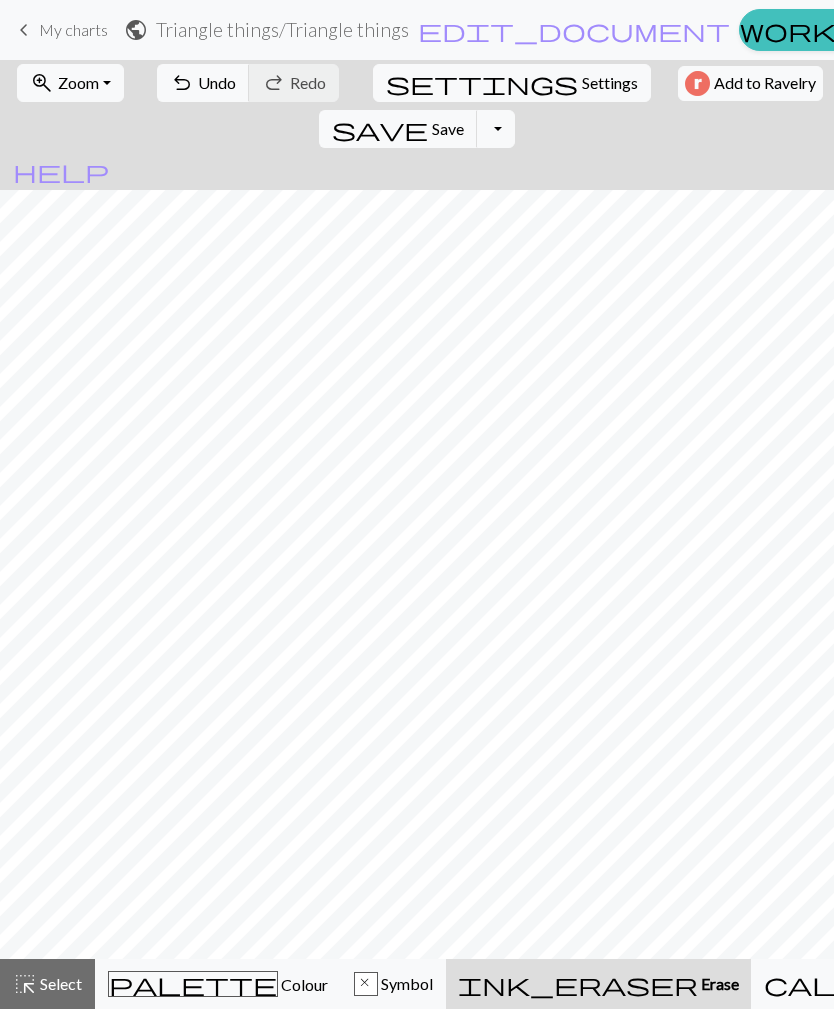 click on "Erase" at bounding box center [718, 983] 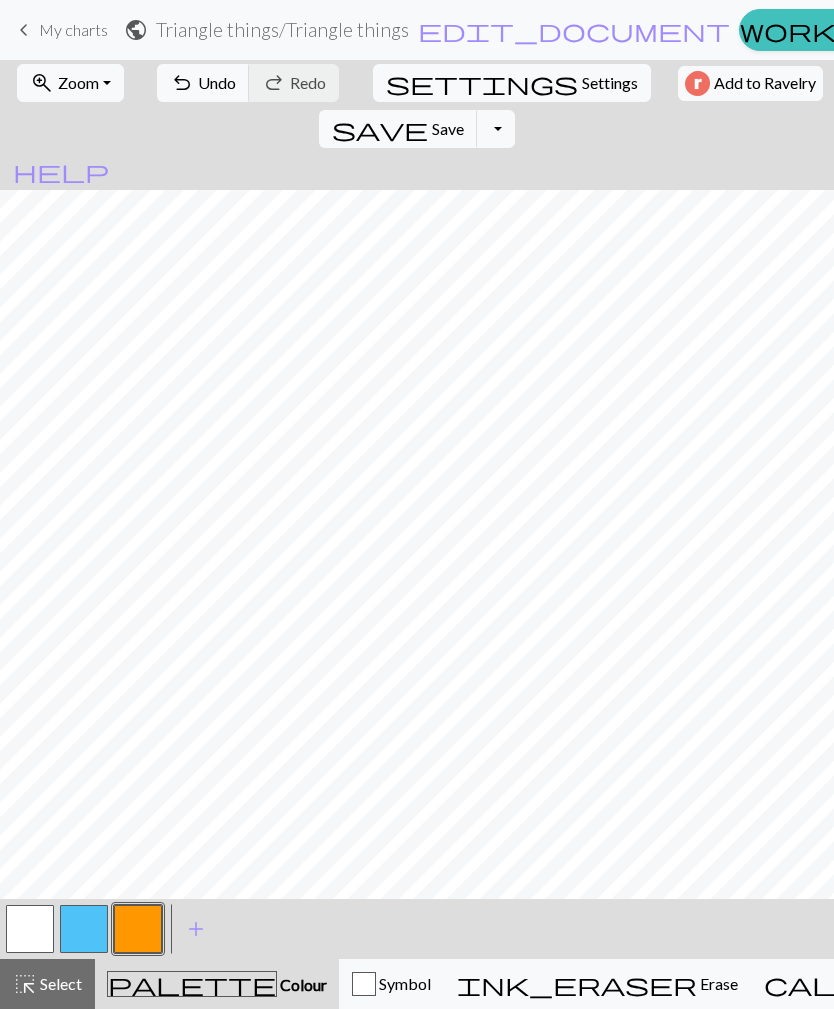 click on "ink_eraser   Erase   Erase" at bounding box center [597, 984] 